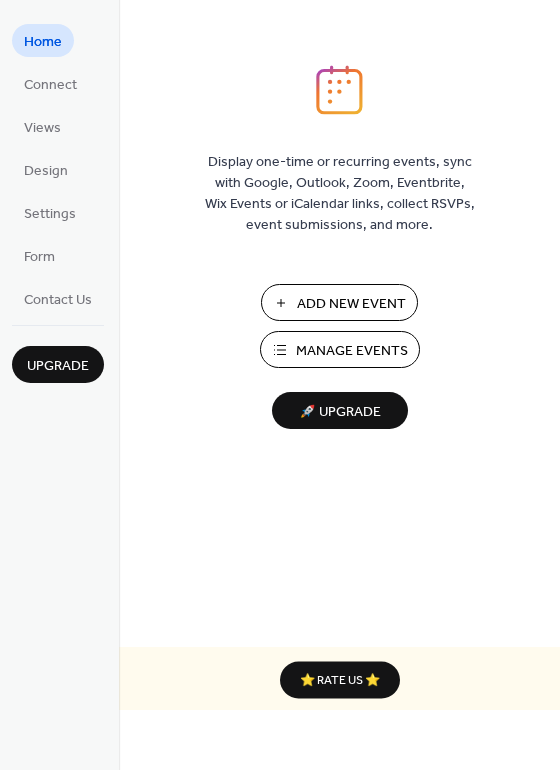 scroll, scrollTop: 0, scrollLeft: 0, axis: both 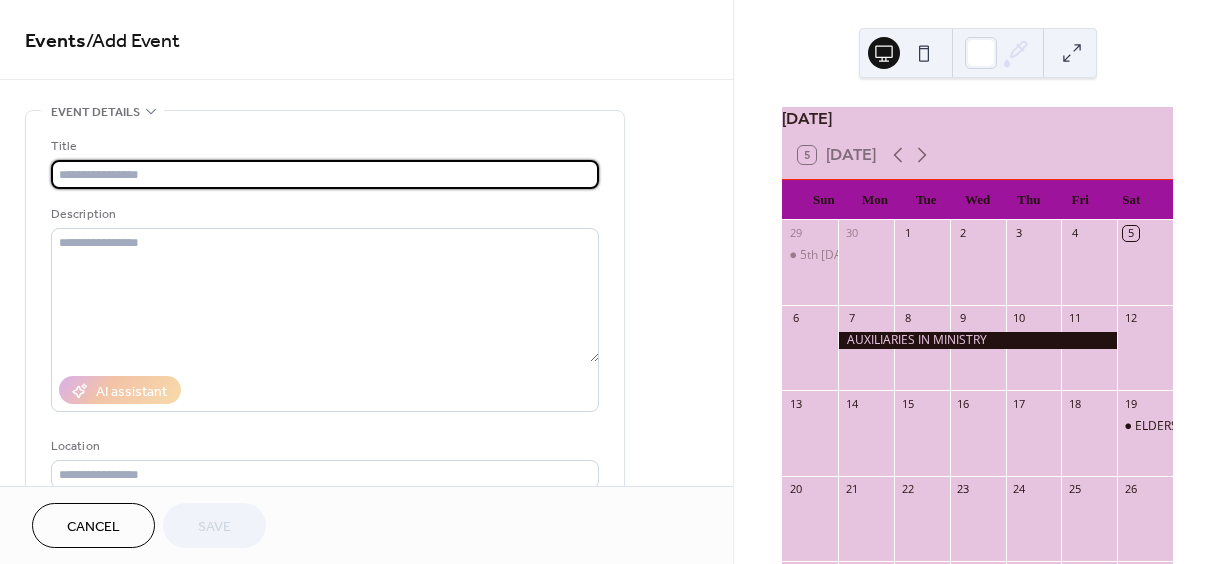 click at bounding box center (325, 174) 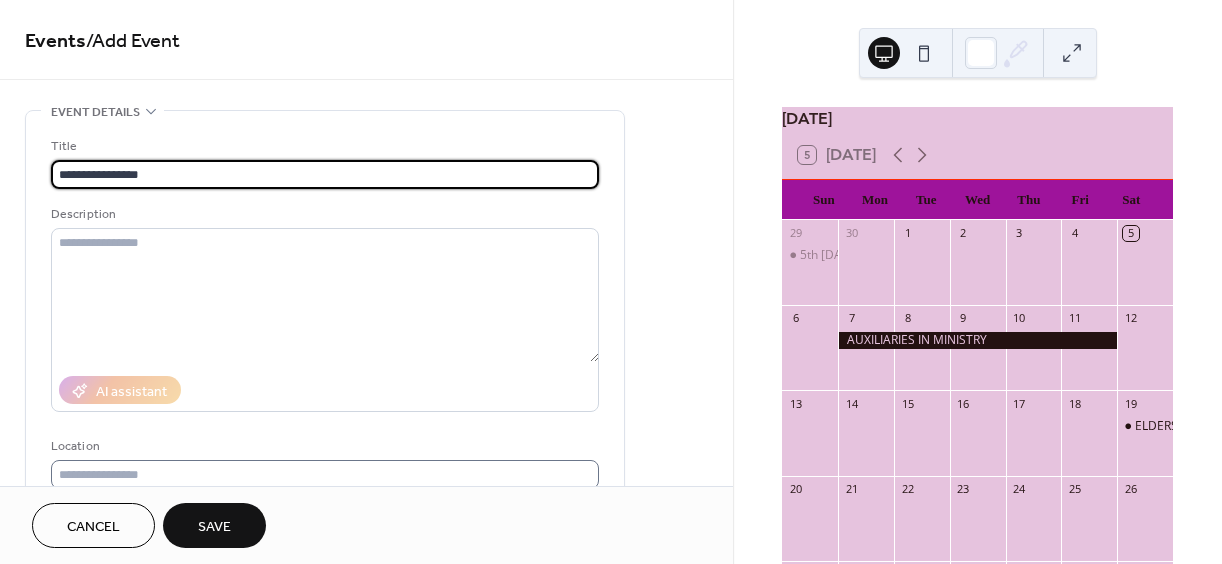type on "**********" 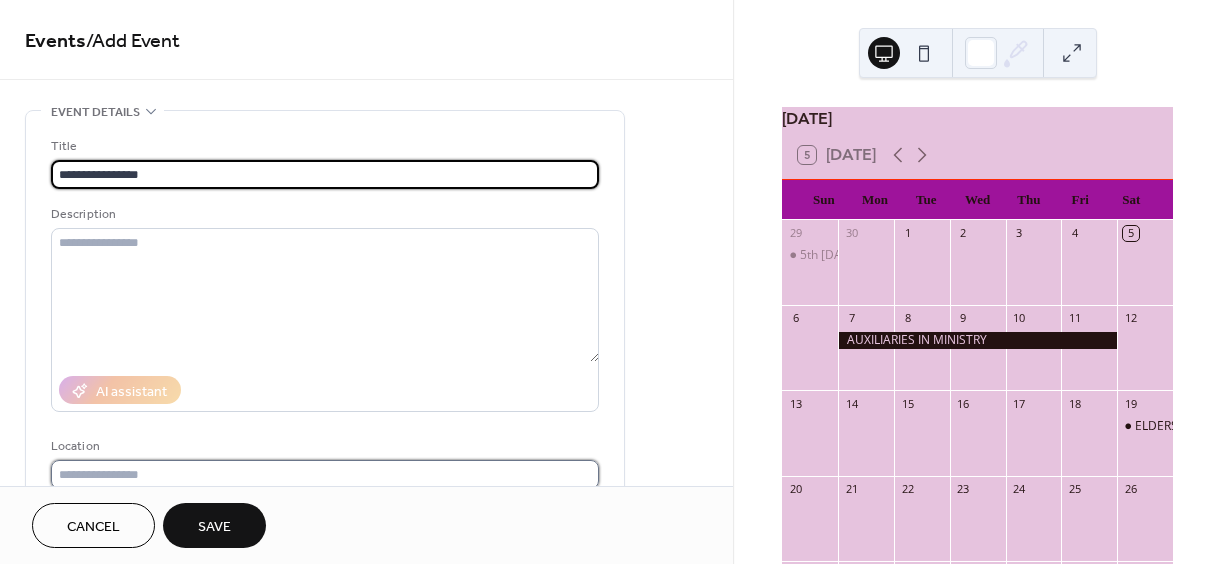 click at bounding box center (325, 474) 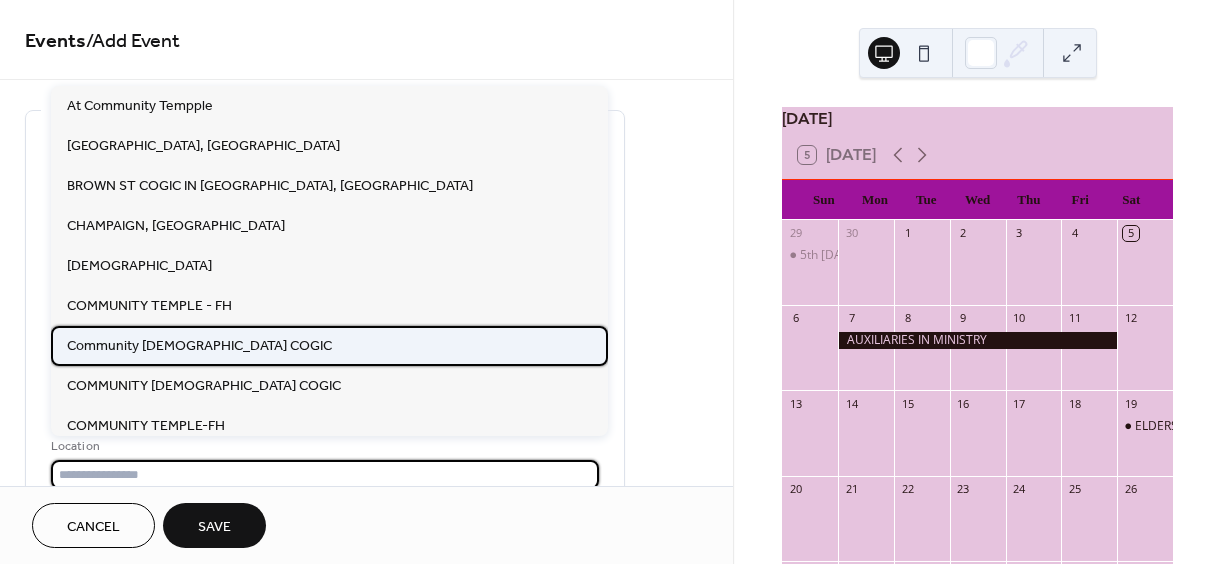 click on "Community Temple COGIC" at bounding box center (199, 346) 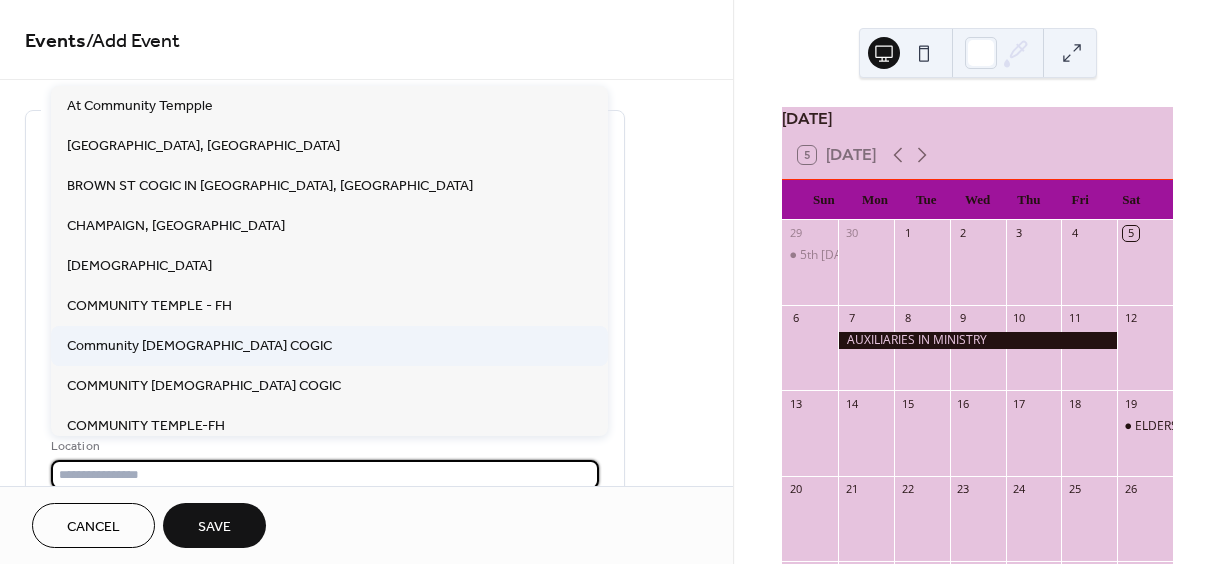 type on "**********" 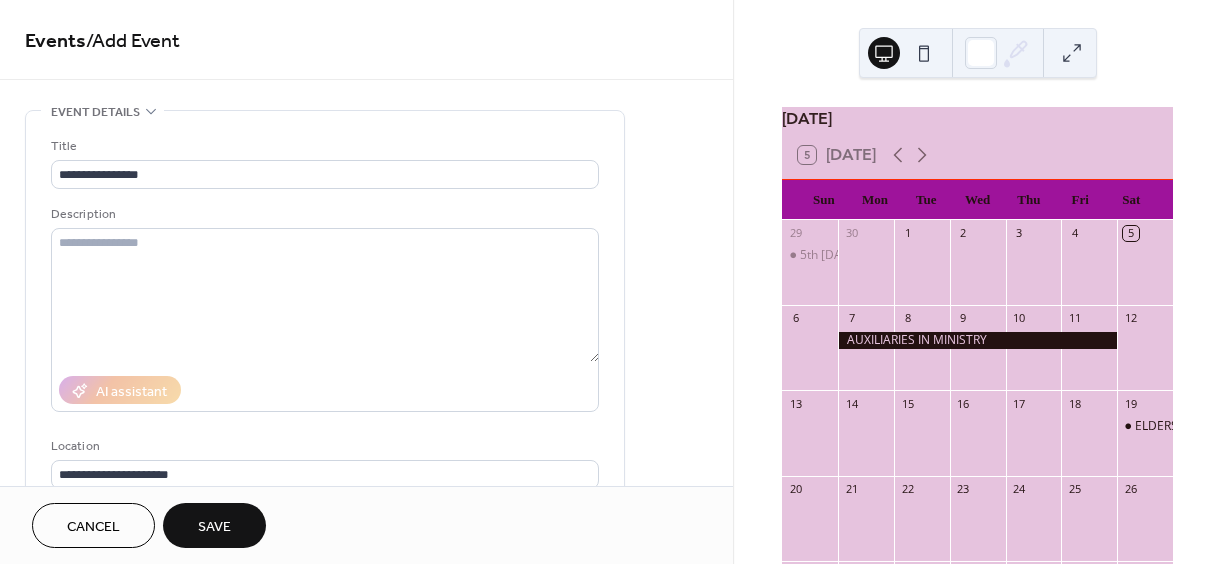 scroll, scrollTop: 425, scrollLeft: 0, axis: vertical 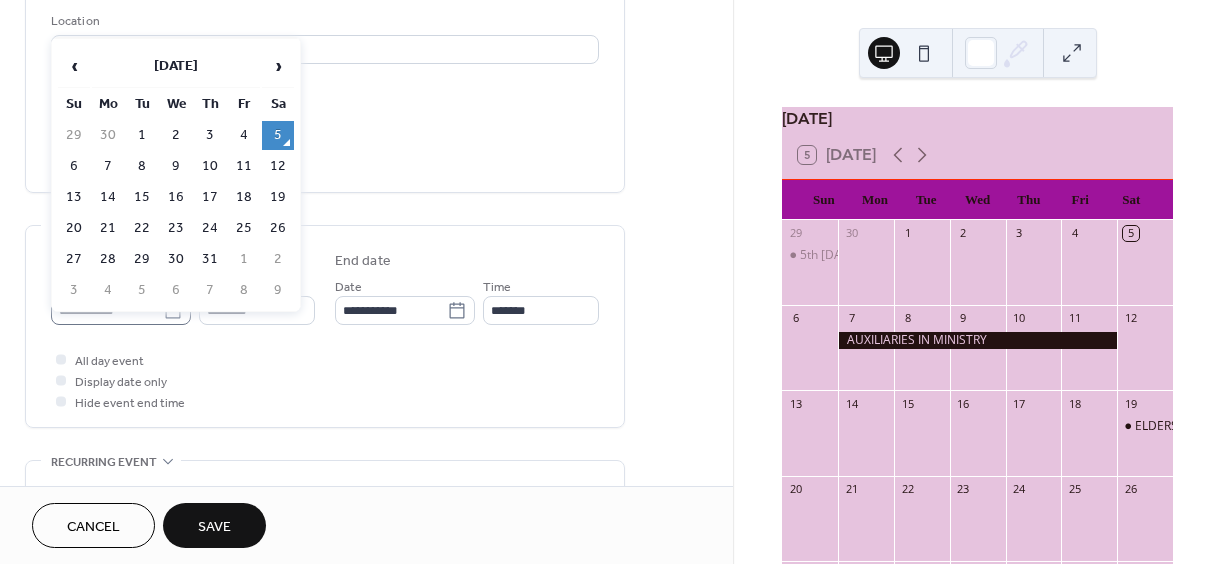 click 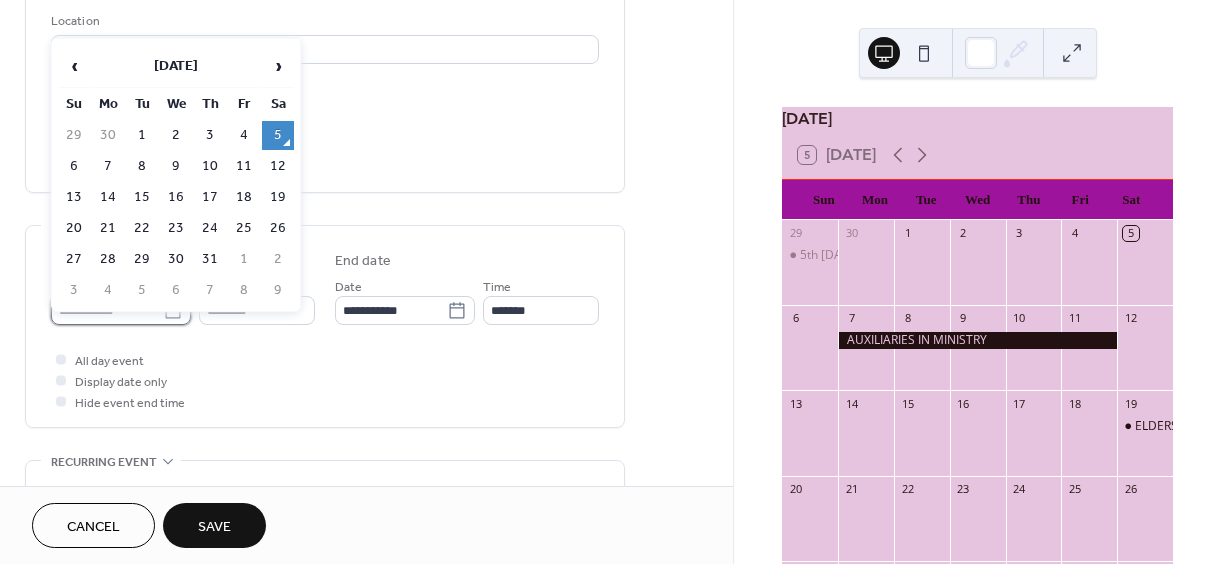 click on "**********" at bounding box center [107, 310] 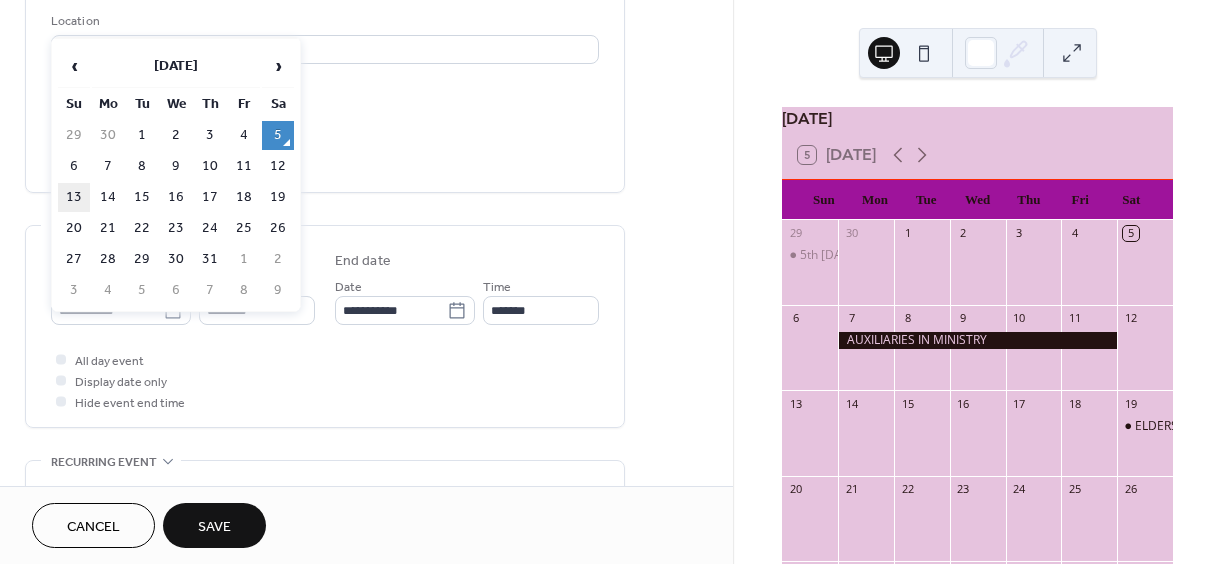 click on "13" at bounding box center [74, 197] 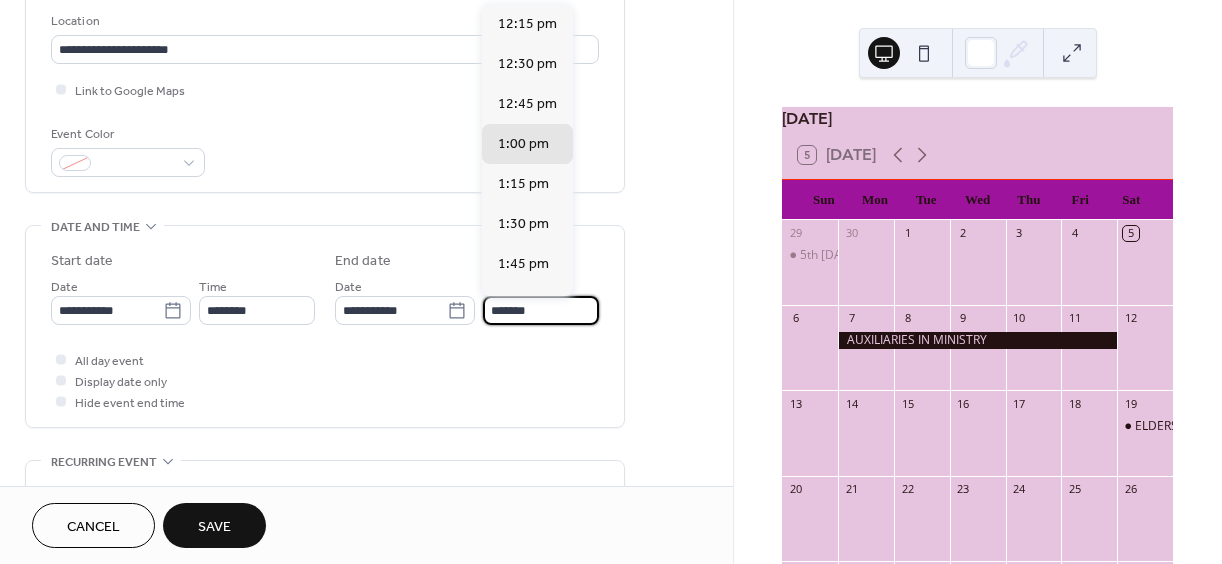 click on "*******" at bounding box center (541, 310) 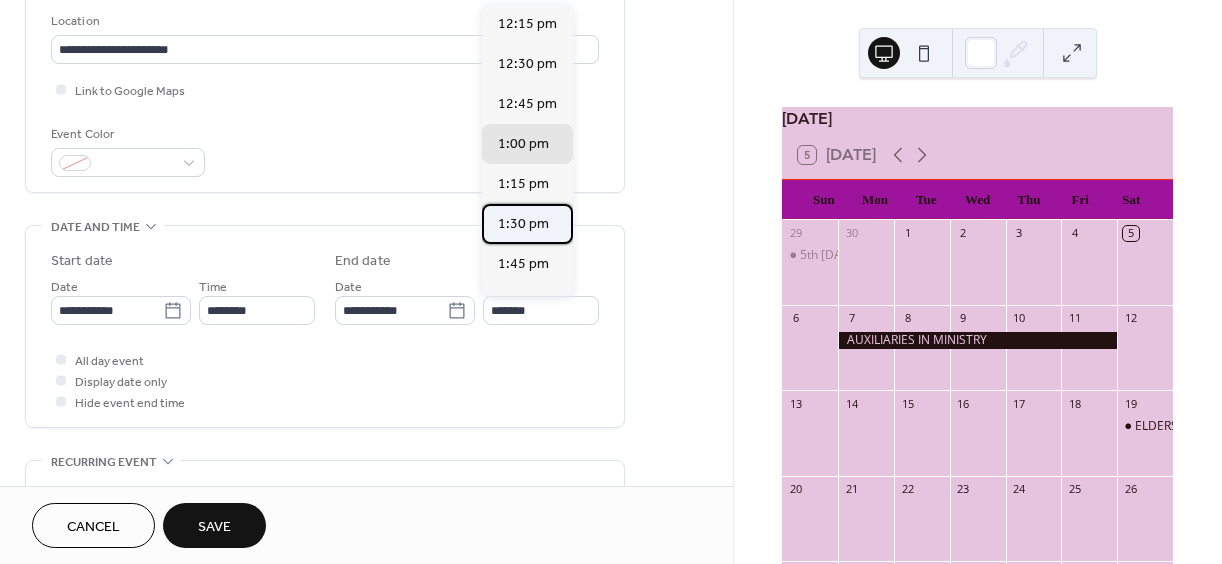 click on "1:30 pm" at bounding box center [523, 224] 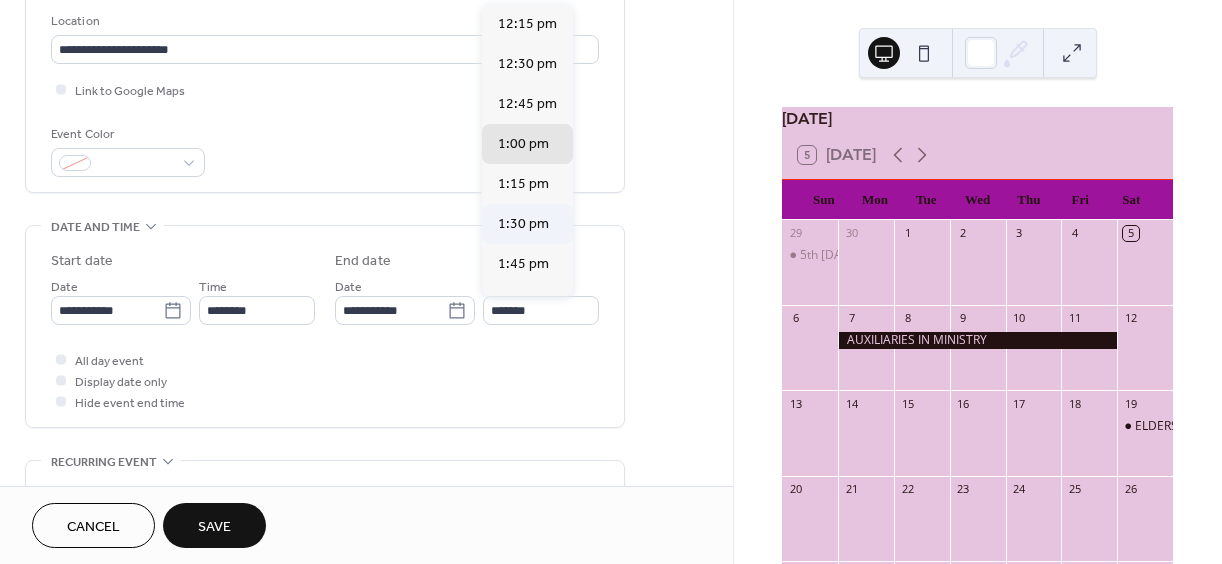 type on "*******" 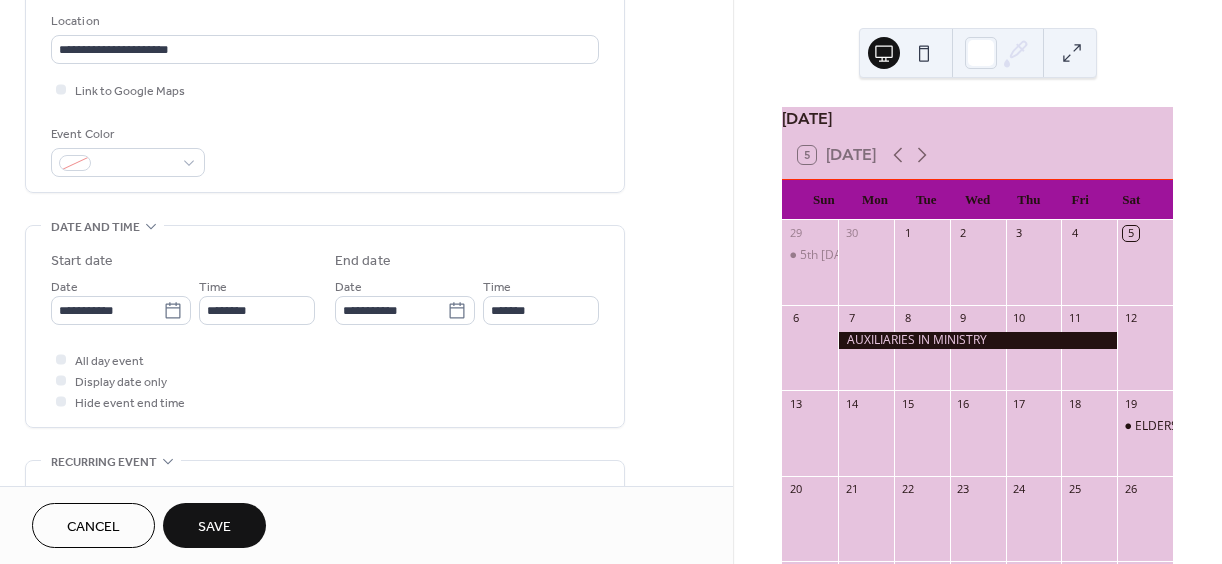scroll, scrollTop: 842, scrollLeft: 0, axis: vertical 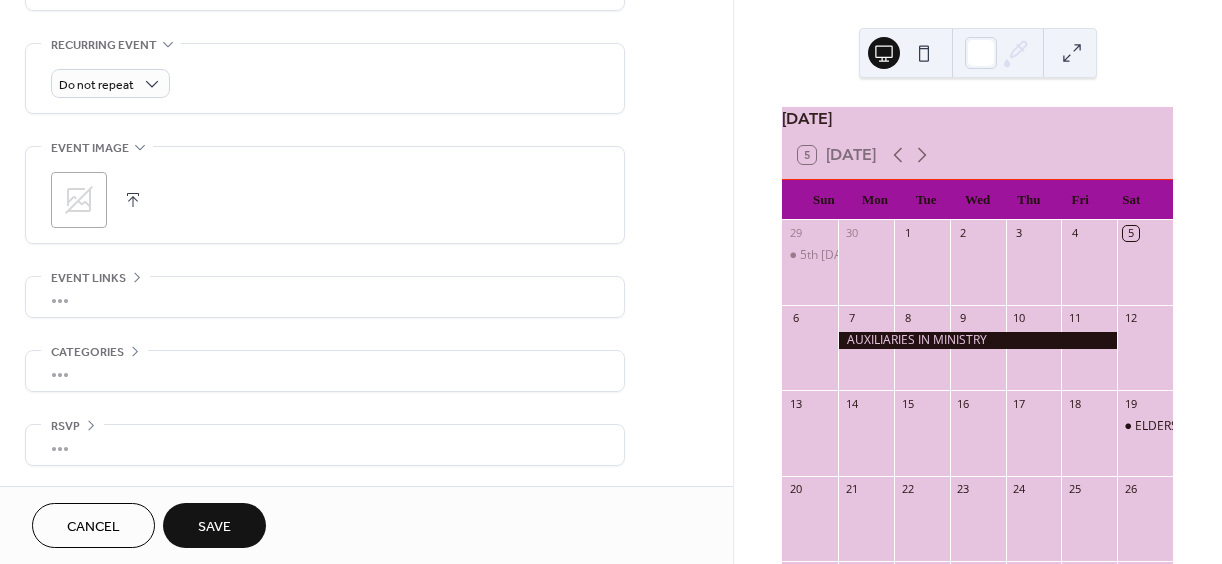 click on "Save" at bounding box center [214, 527] 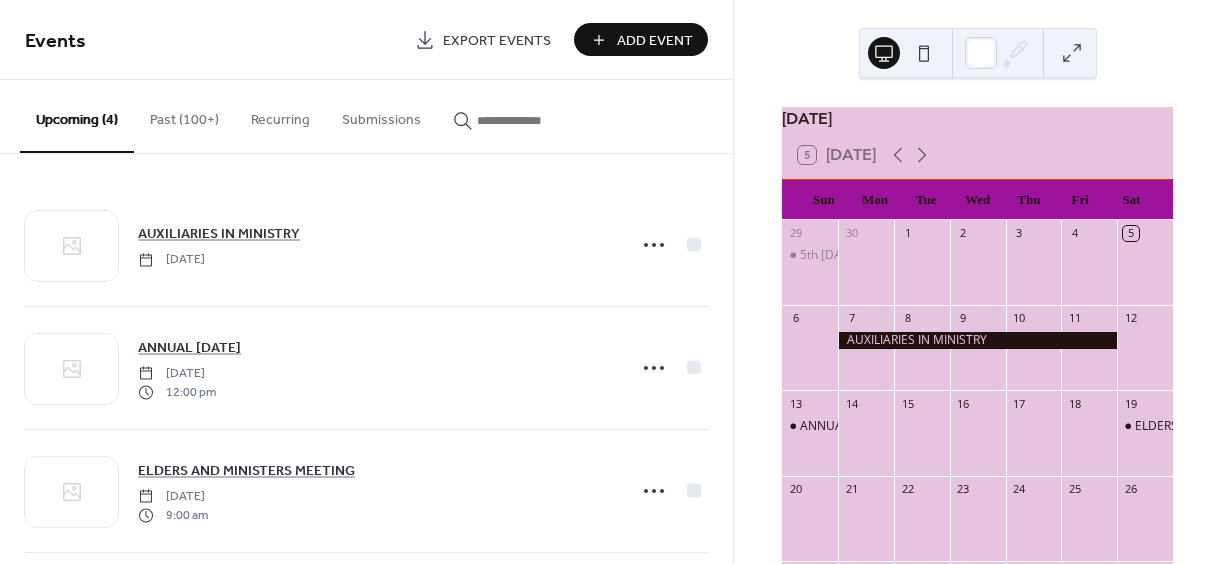 click on "Add Event" at bounding box center (655, 41) 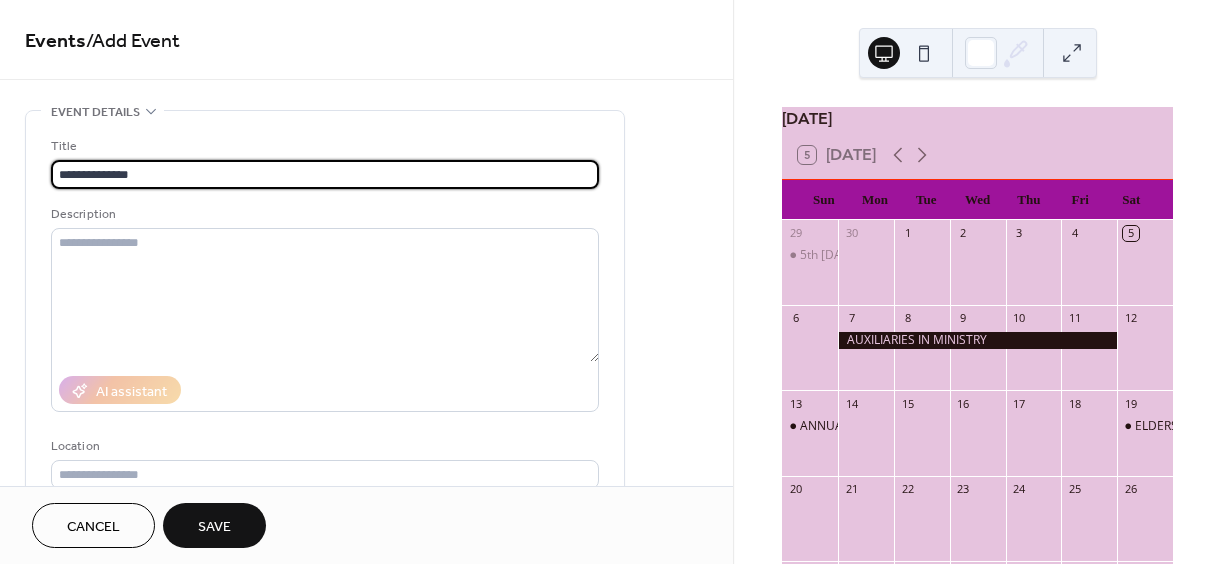 type on "**********" 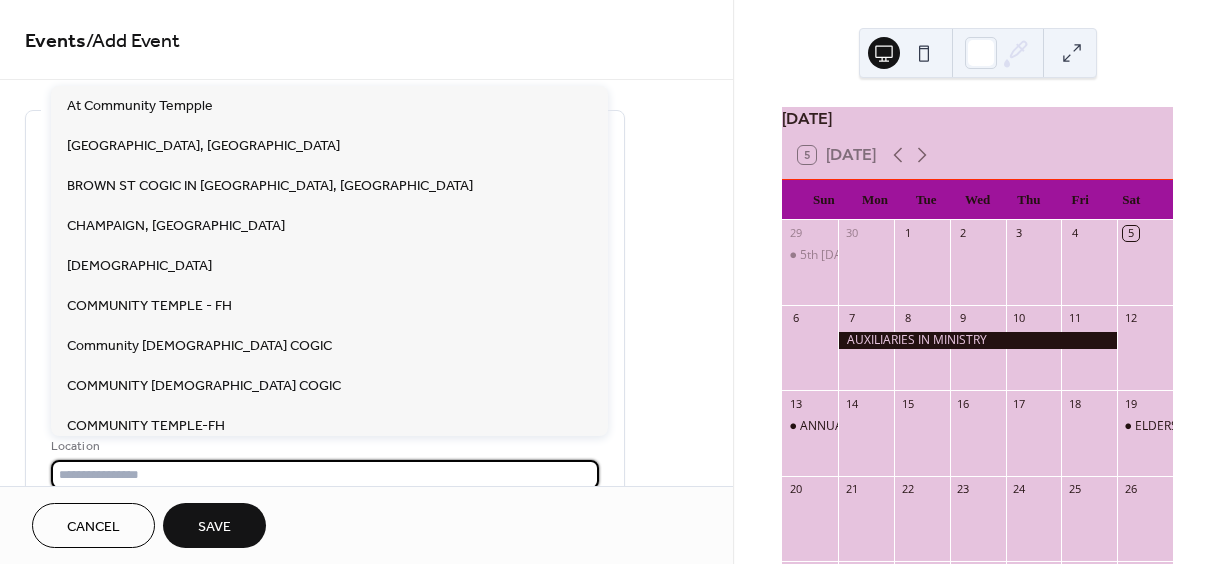 click at bounding box center [325, 474] 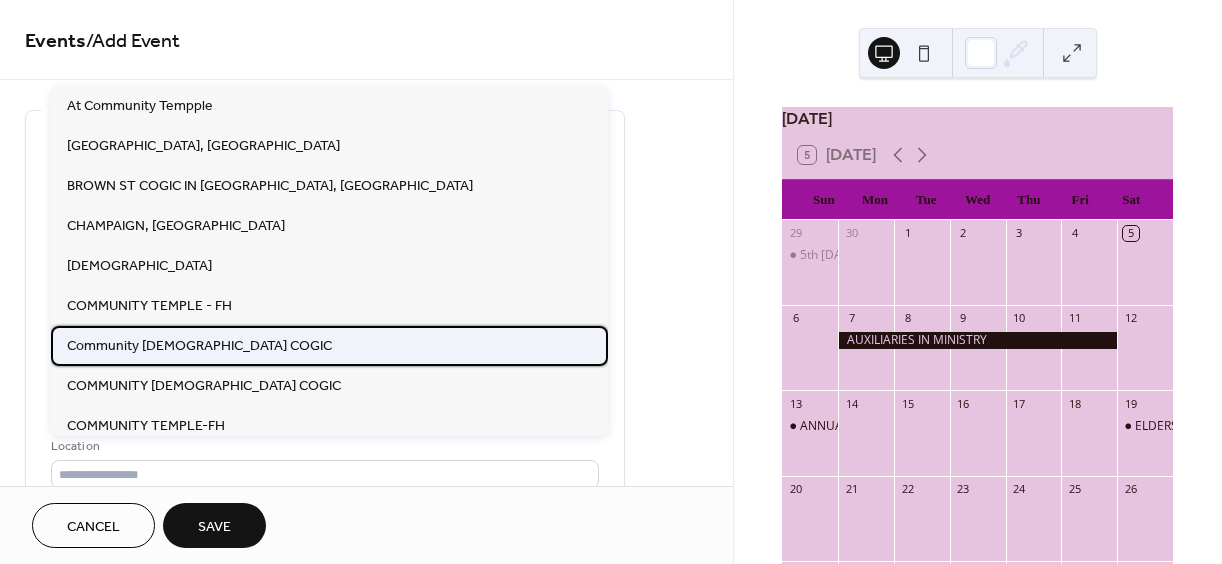 click on "Community Temple COGIC" at bounding box center [199, 346] 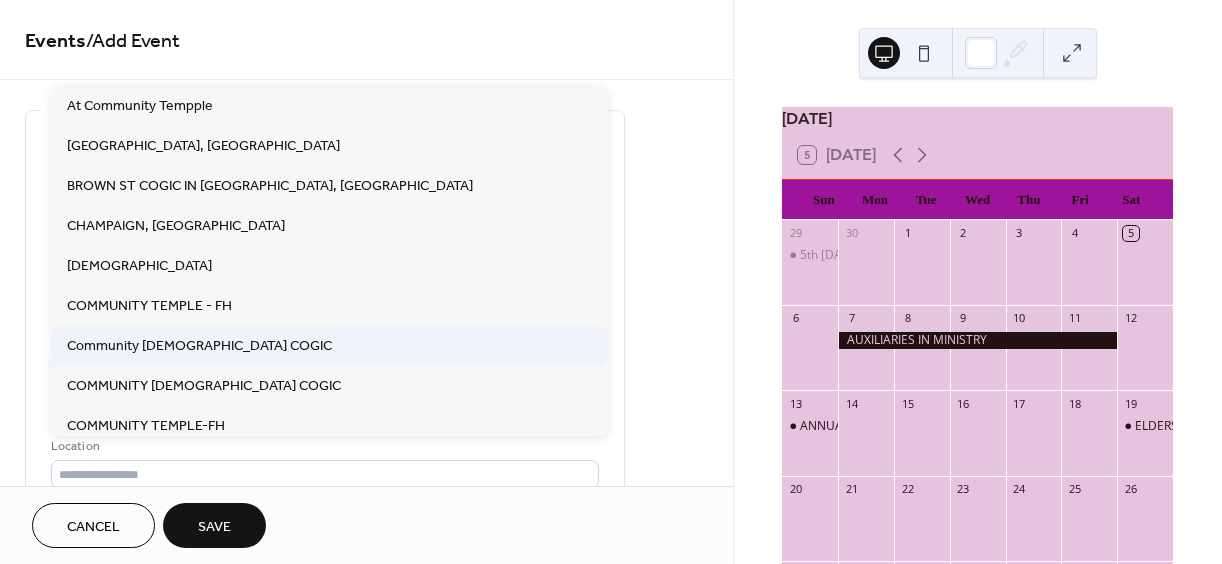 type on "**********" 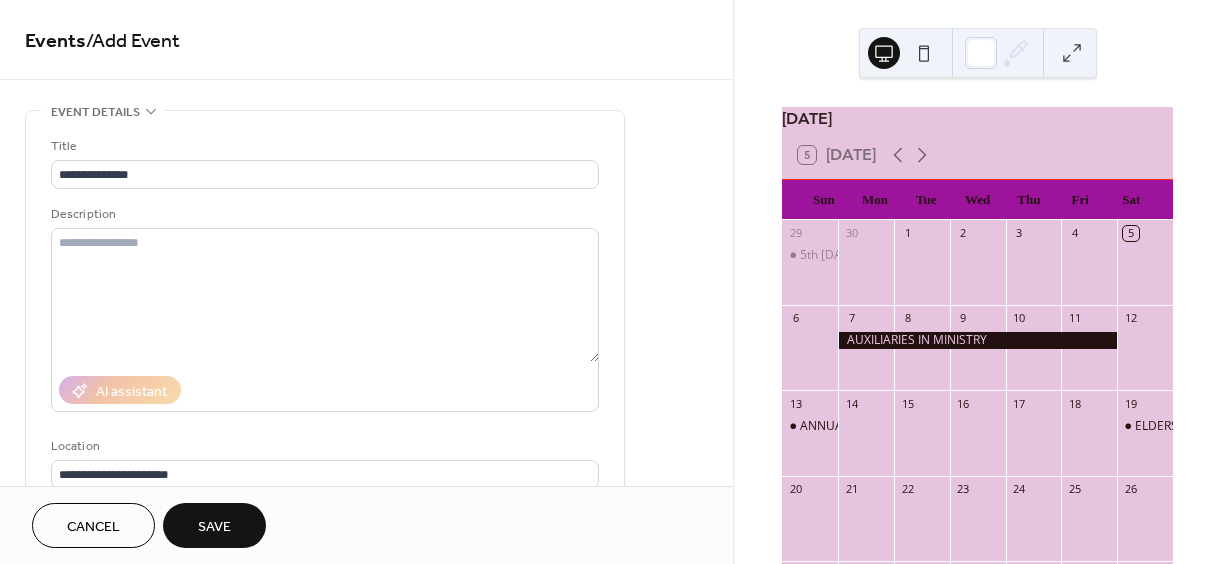 scroll, scrollTop: 425, scrollLeft: 0, axis: vertical 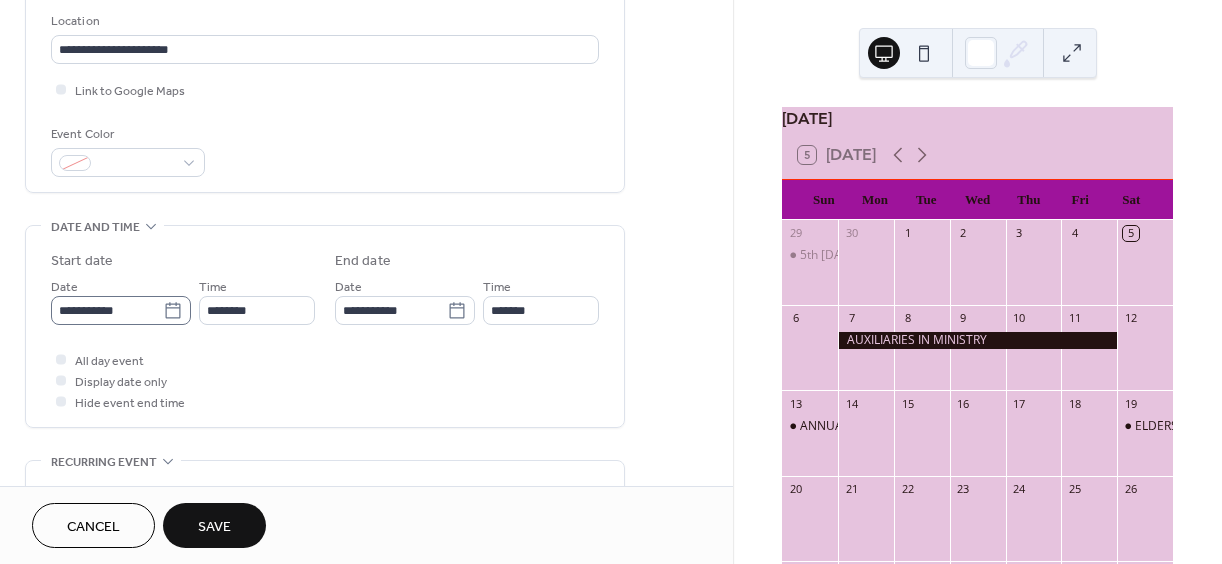 click 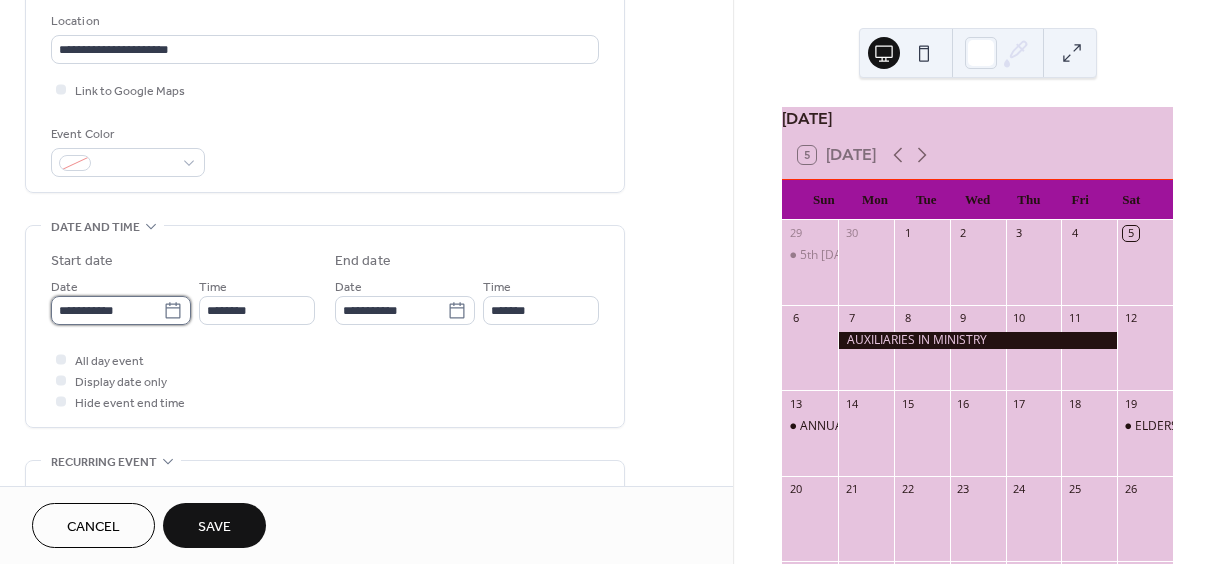 click on "**********" at bounding box center (107, 310) 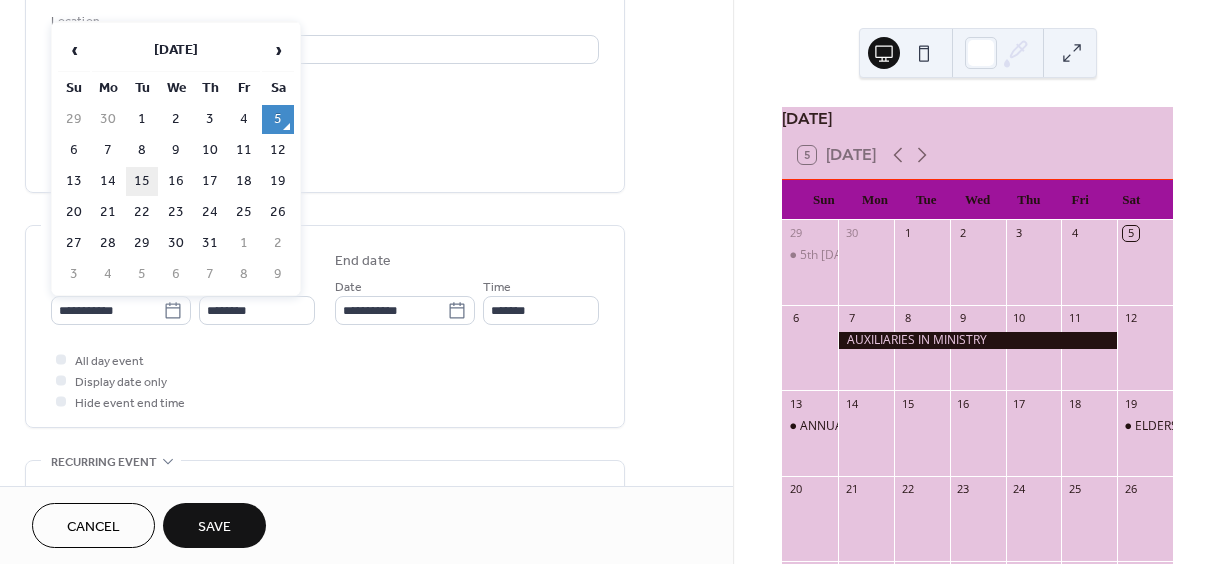 click on "15" at bounding box center (142, 181) 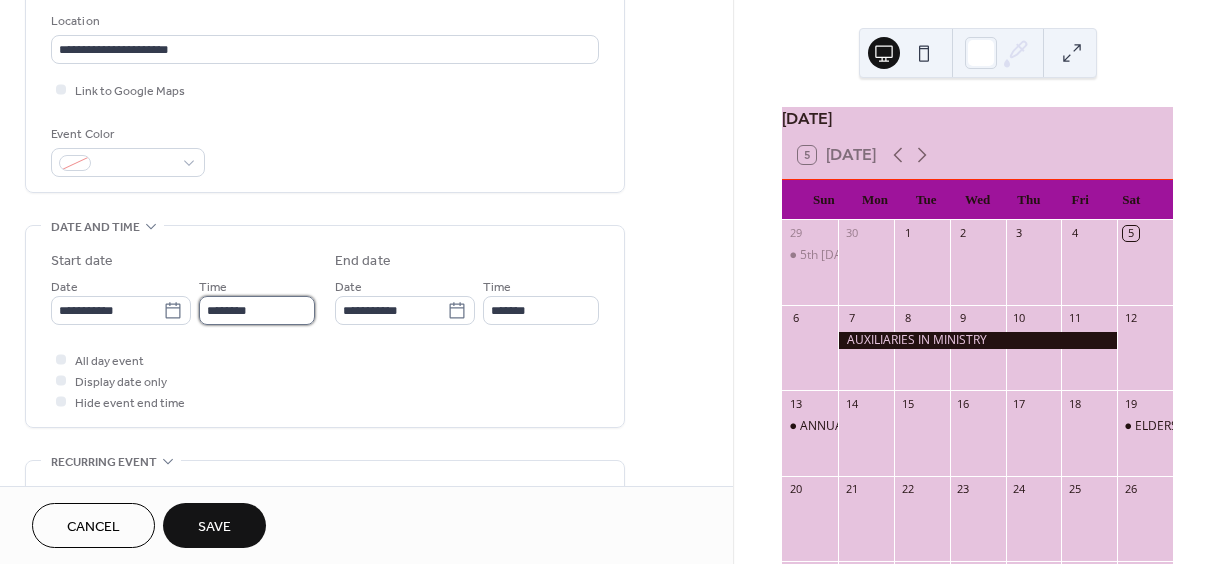 click on "********" at bounding box center [257, 310] 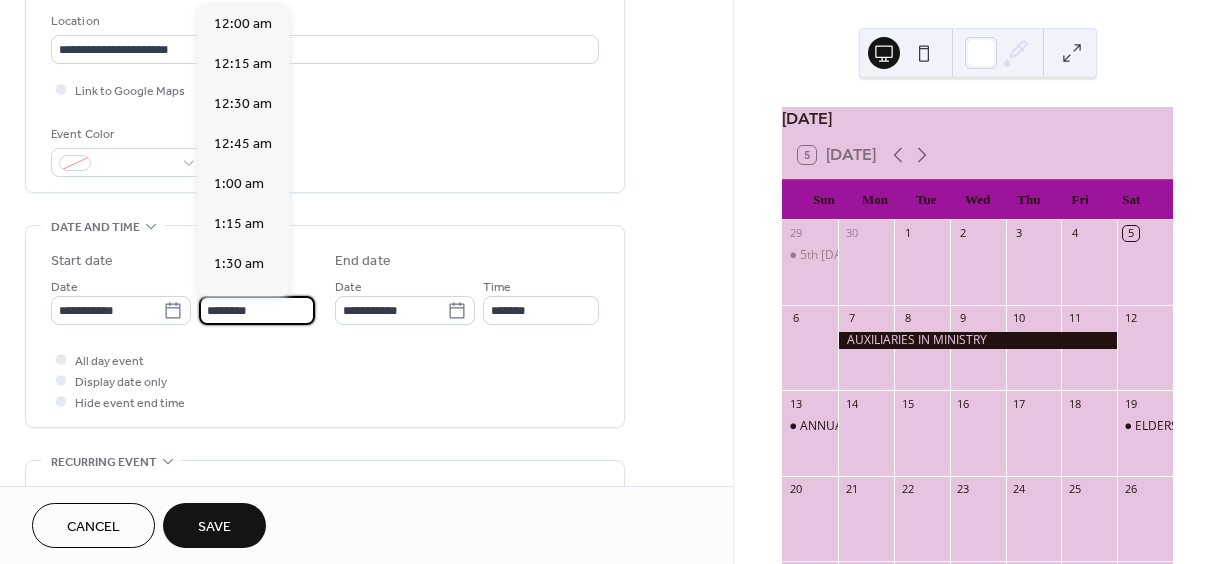 scroll, scrollTop: 1968, scrollLeft: 0, axis: vertical 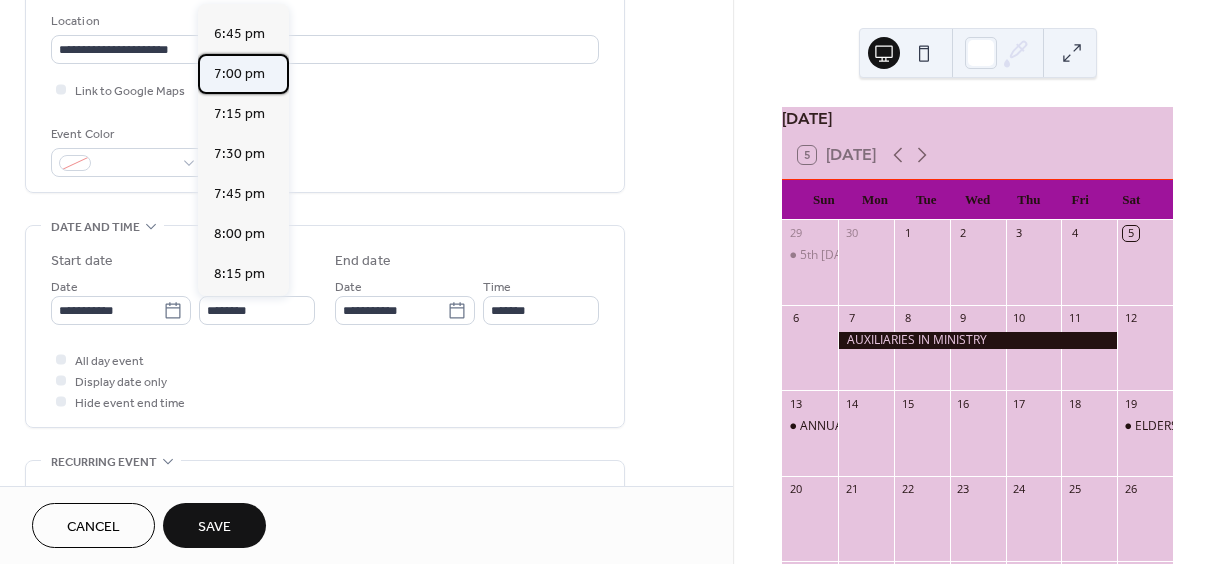 click on "7:00 pm" at bounding box center (239, 74) 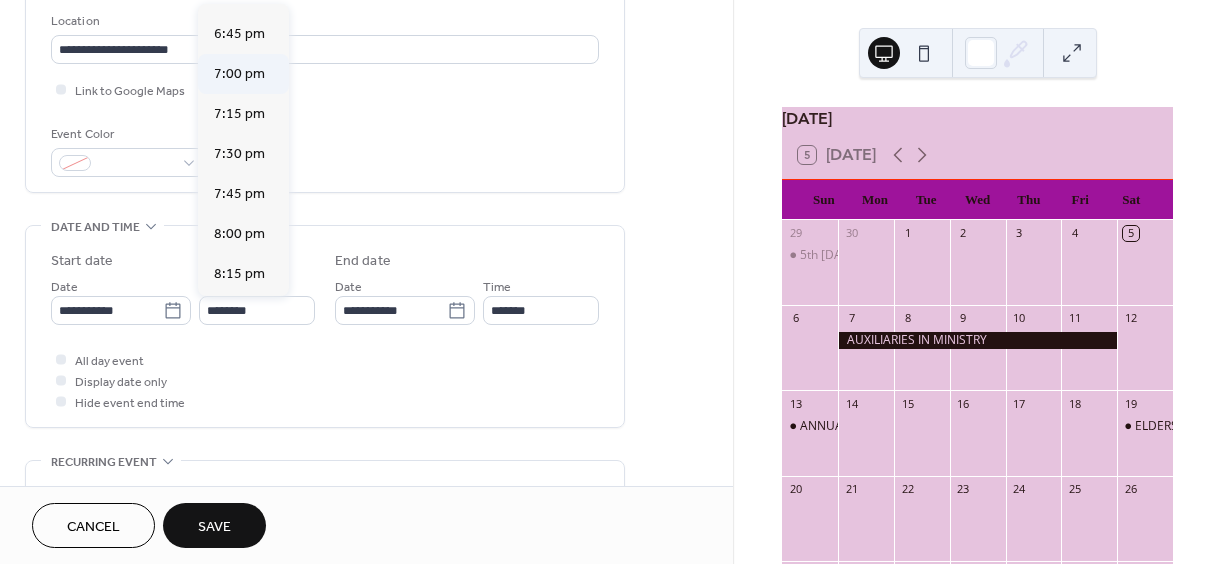 type on "*******" 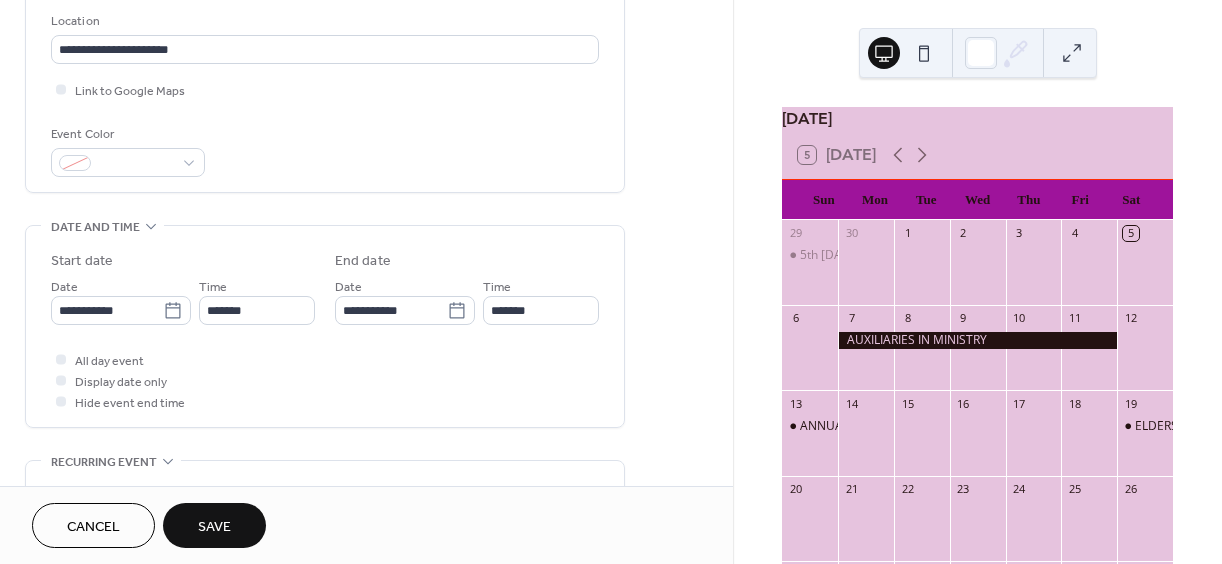 click on "Save" at bounding box center [214, 527] 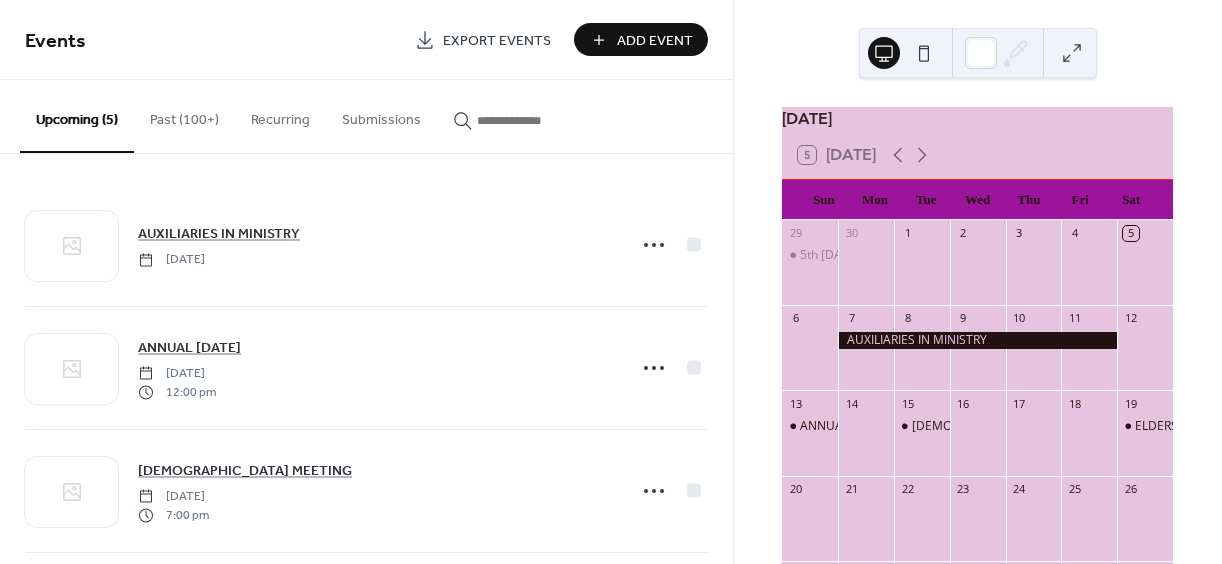 click at bounding box center [810, 528] 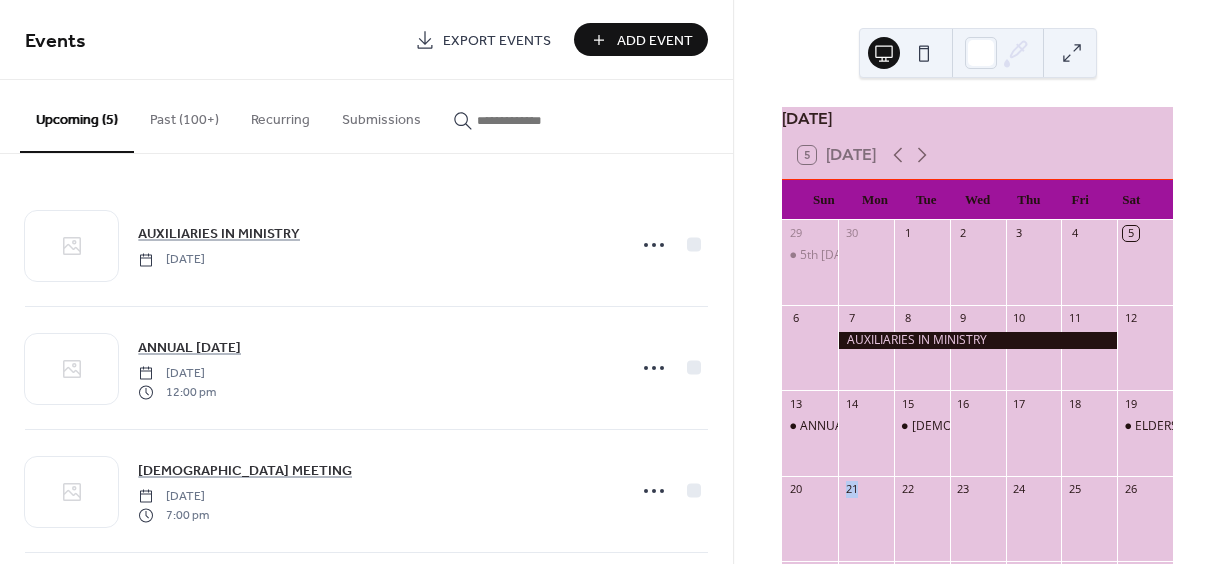 click at bounding box center [810, 528] 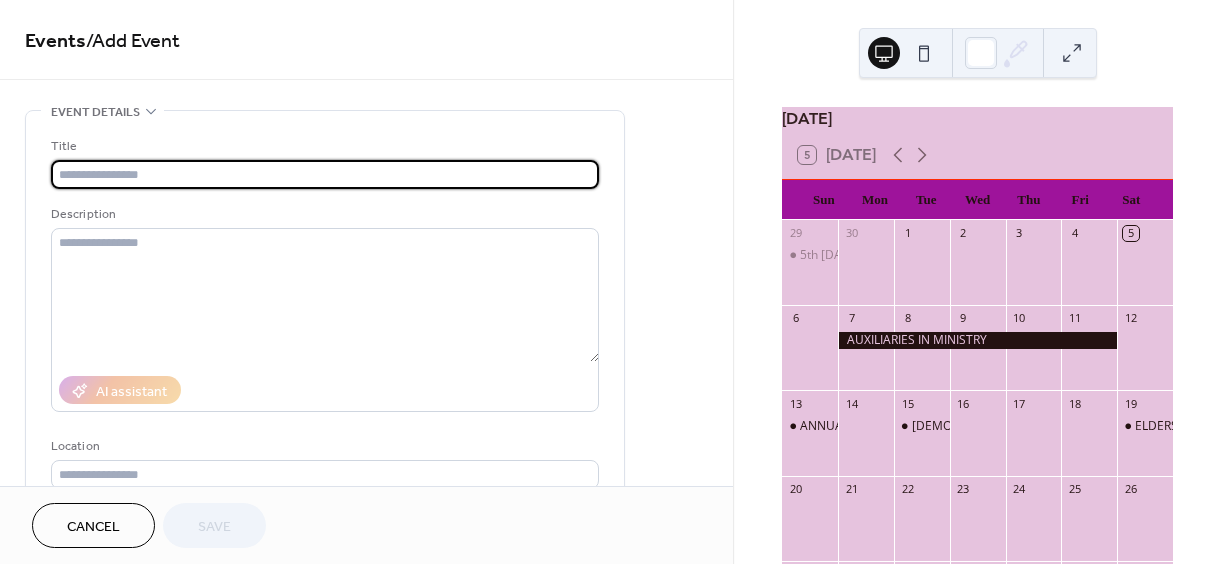 click at bounding box center (325, 174) 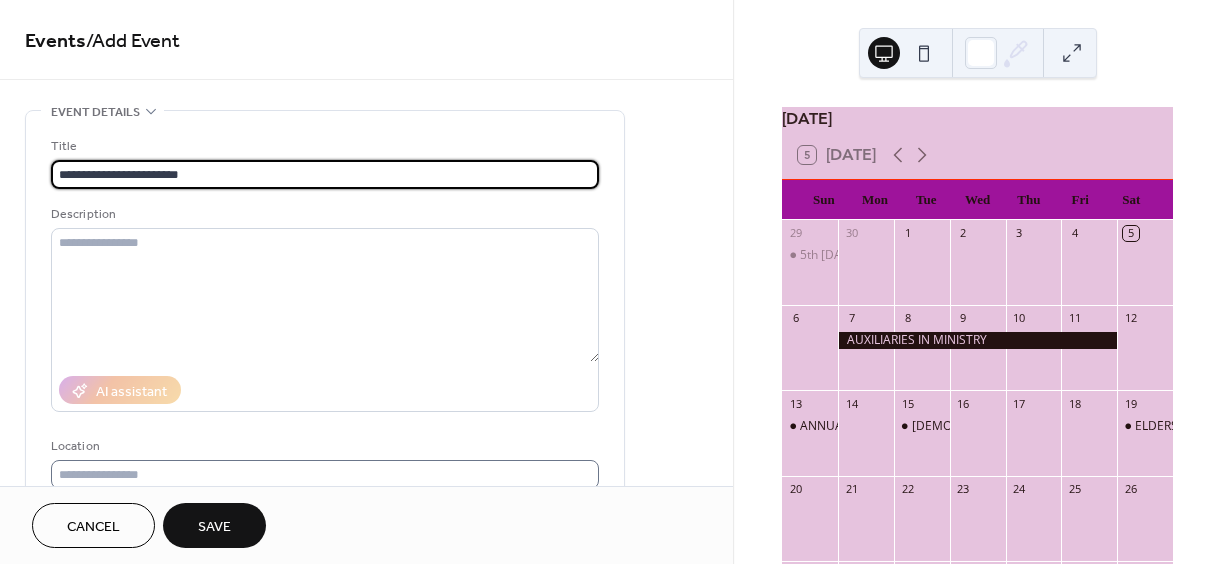 type on "**********" 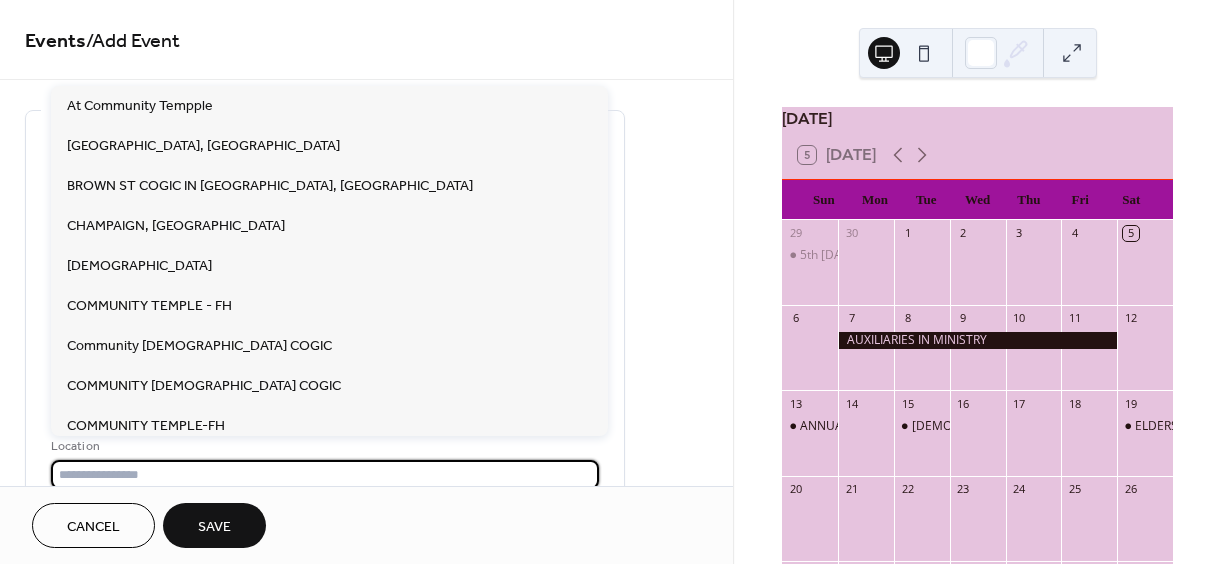 click at bounding box center [325, 474] 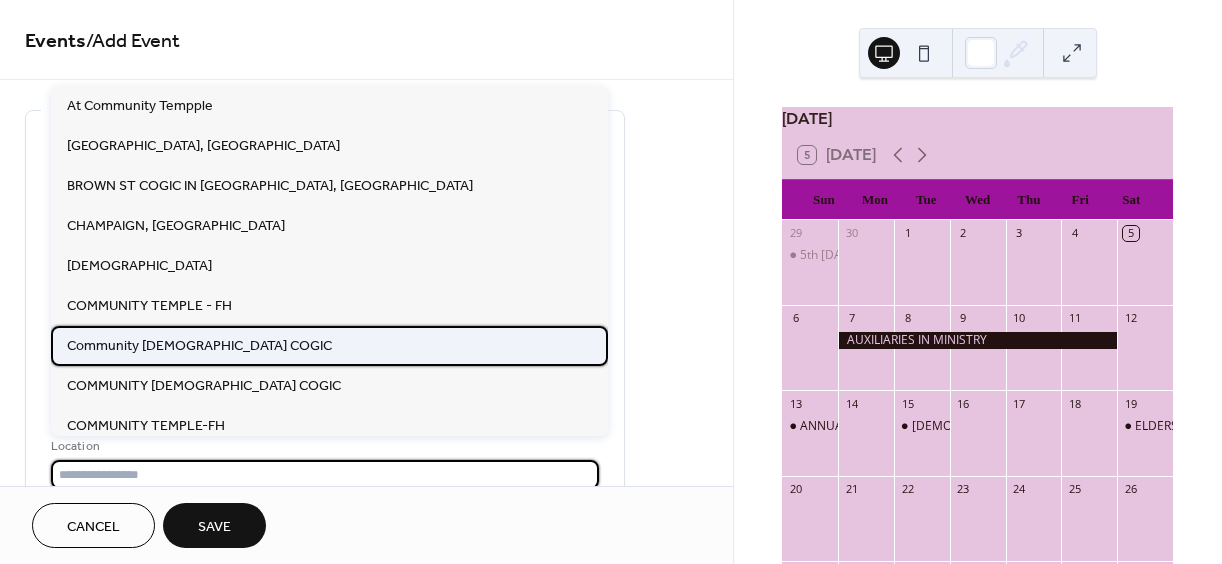 click on "Community Temple COGIC" at bounding box center [199, 346] 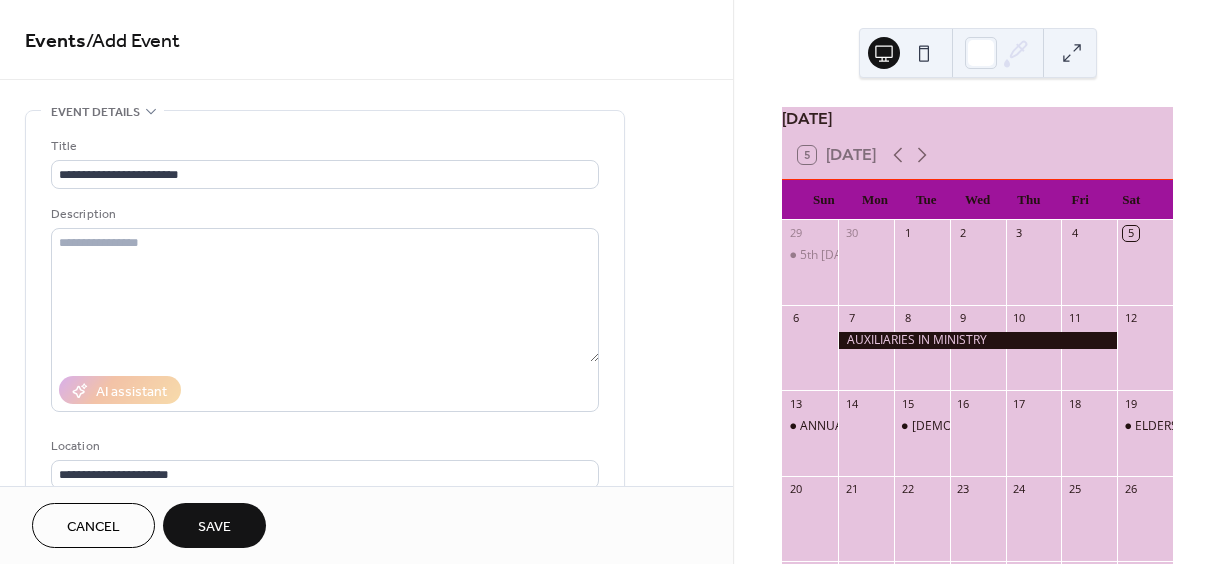 type on "**********" 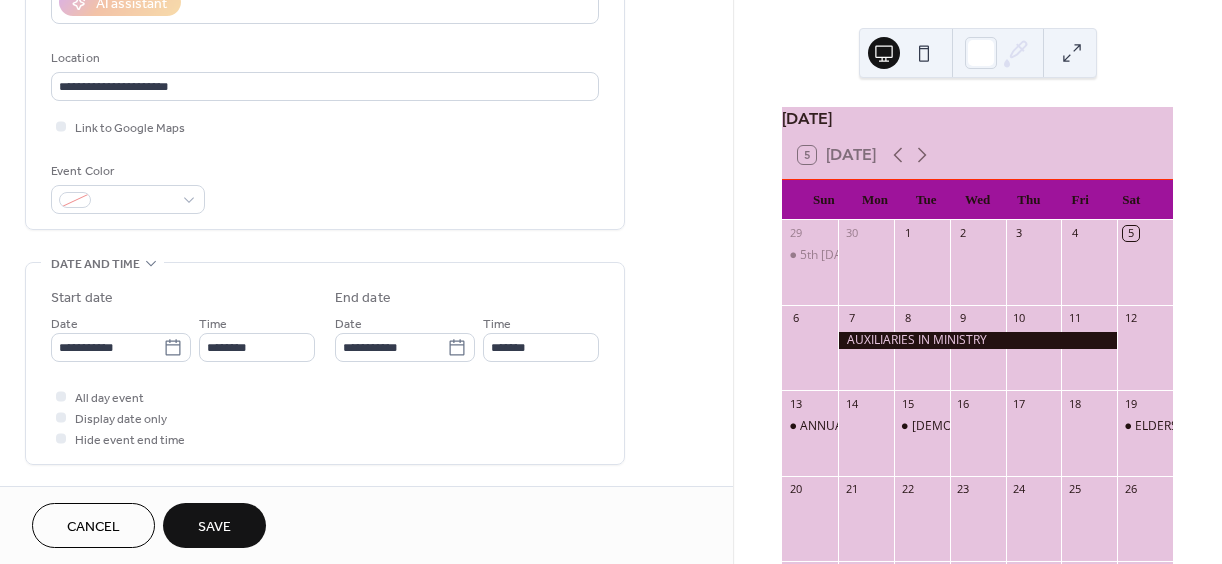 scroll, scrollTop: 425, scrollLeft: 0, axis: vertical 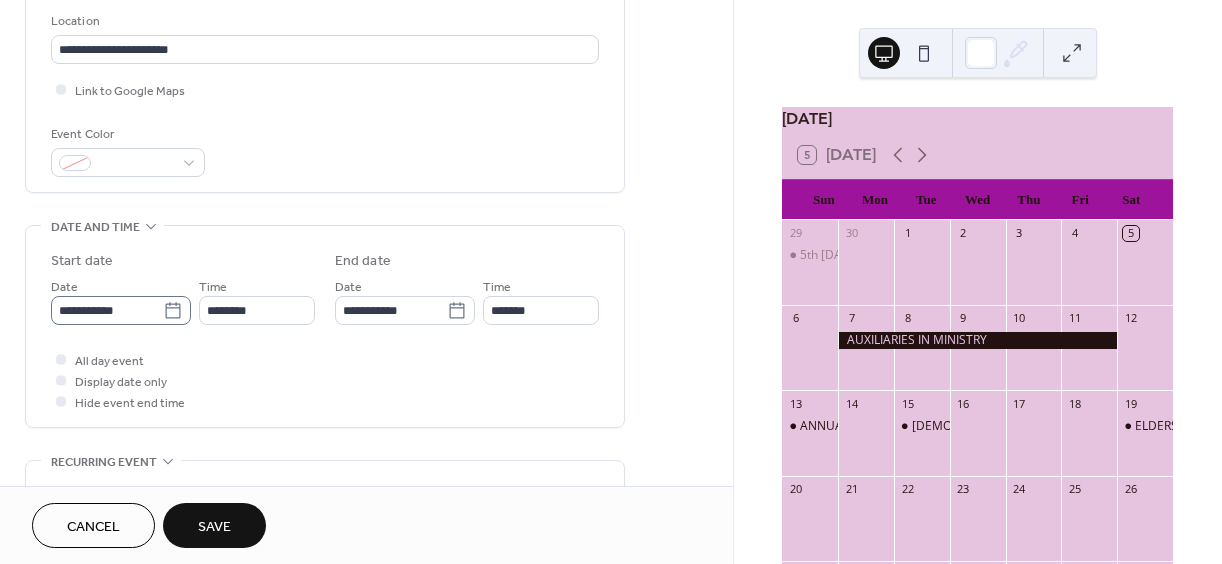 click 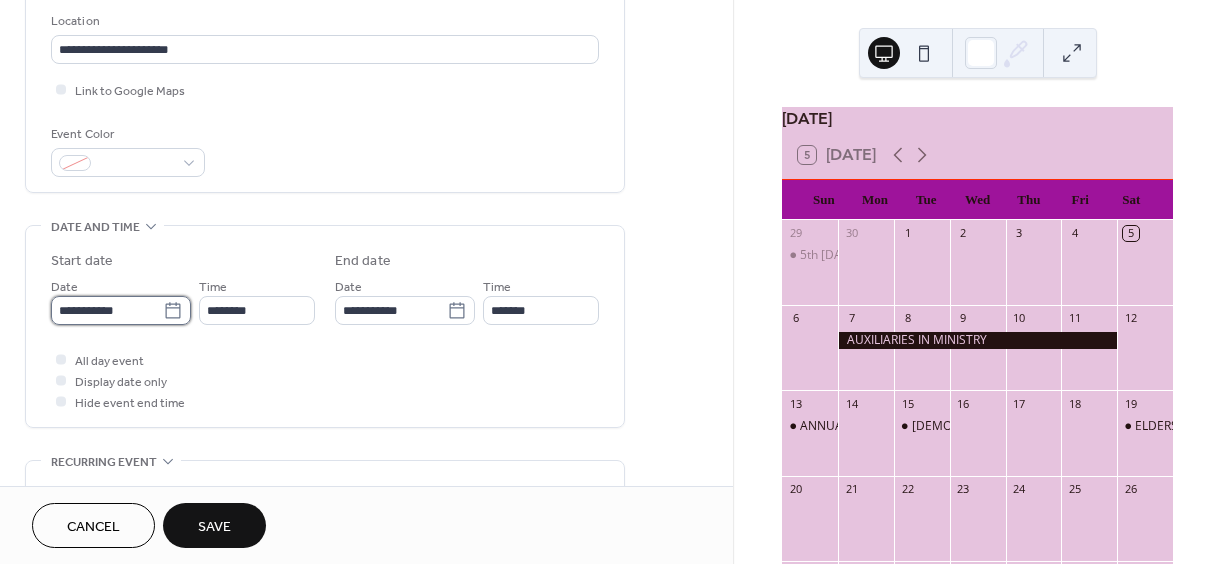 click on "**********" at bounding box center (107, 310) 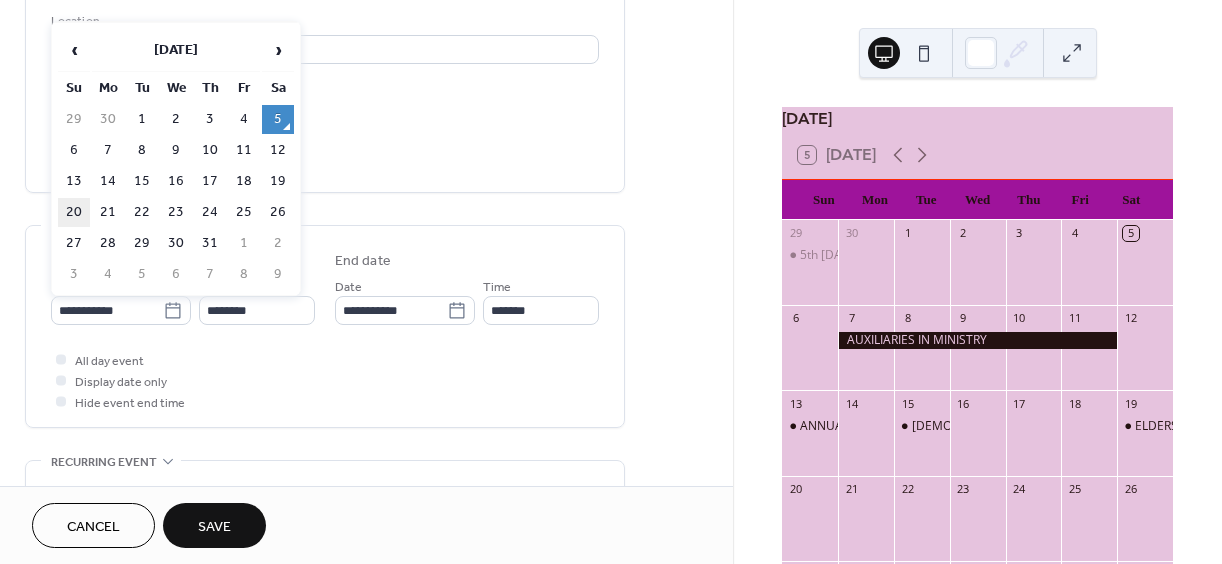 click on "20" at bounding box center (74, 212) 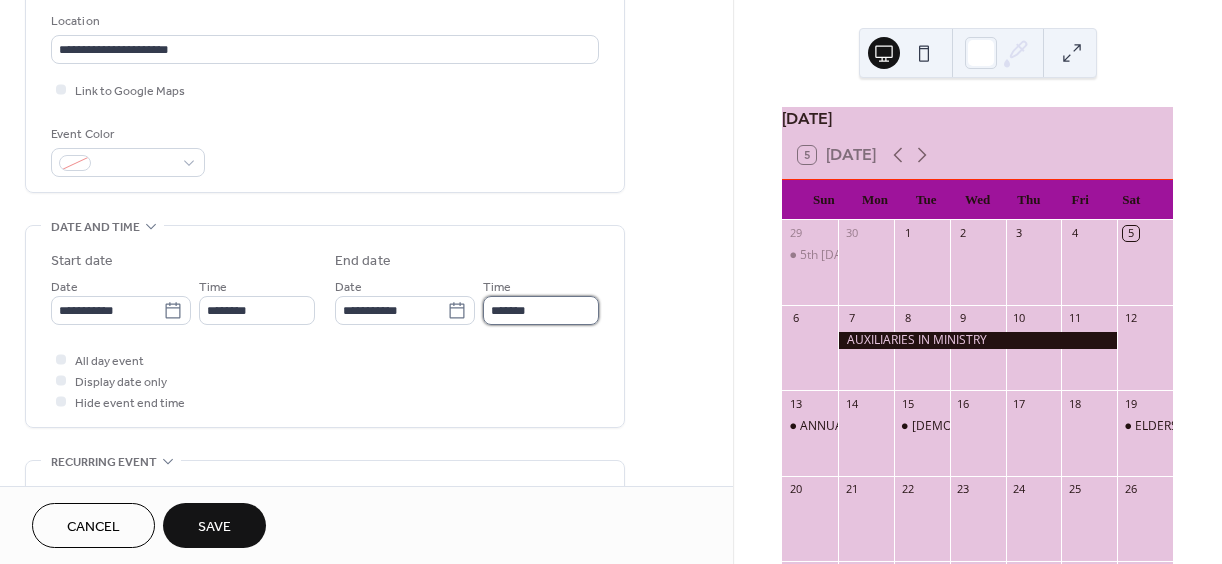 click on "*******" at bounding box center [541, 310] 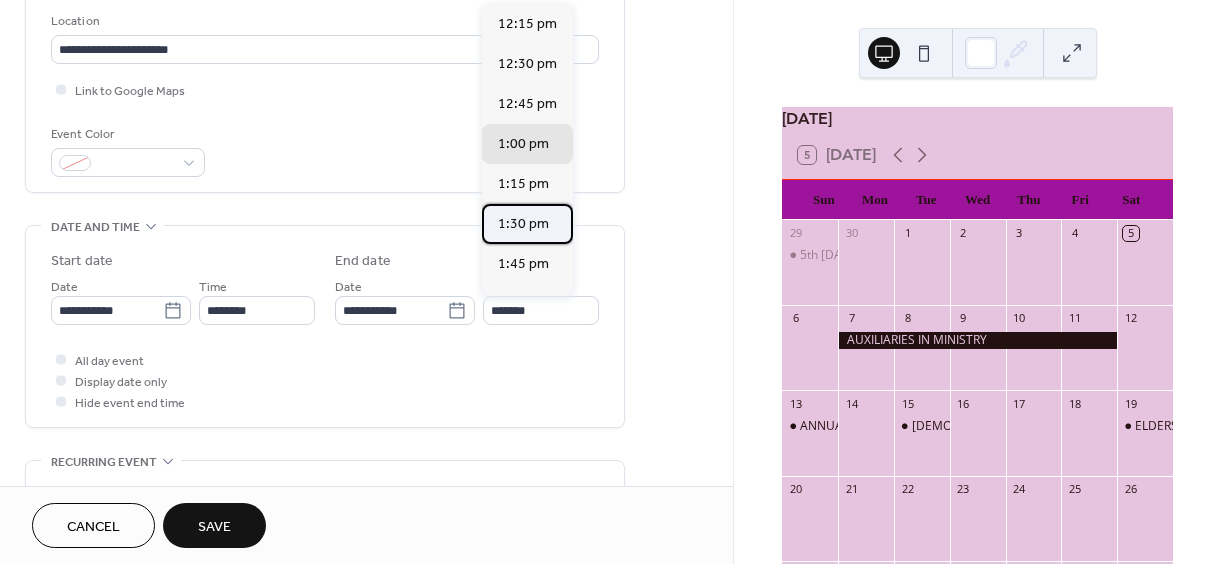 click on "1:30 pm" at bounding box center [523, 224] 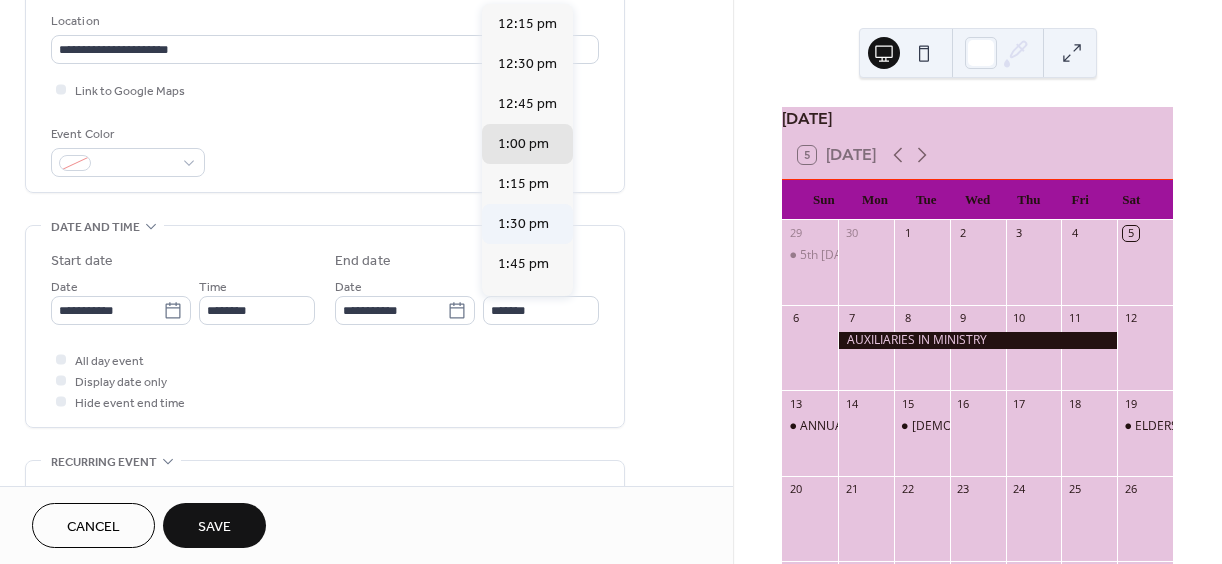 type on "*******" 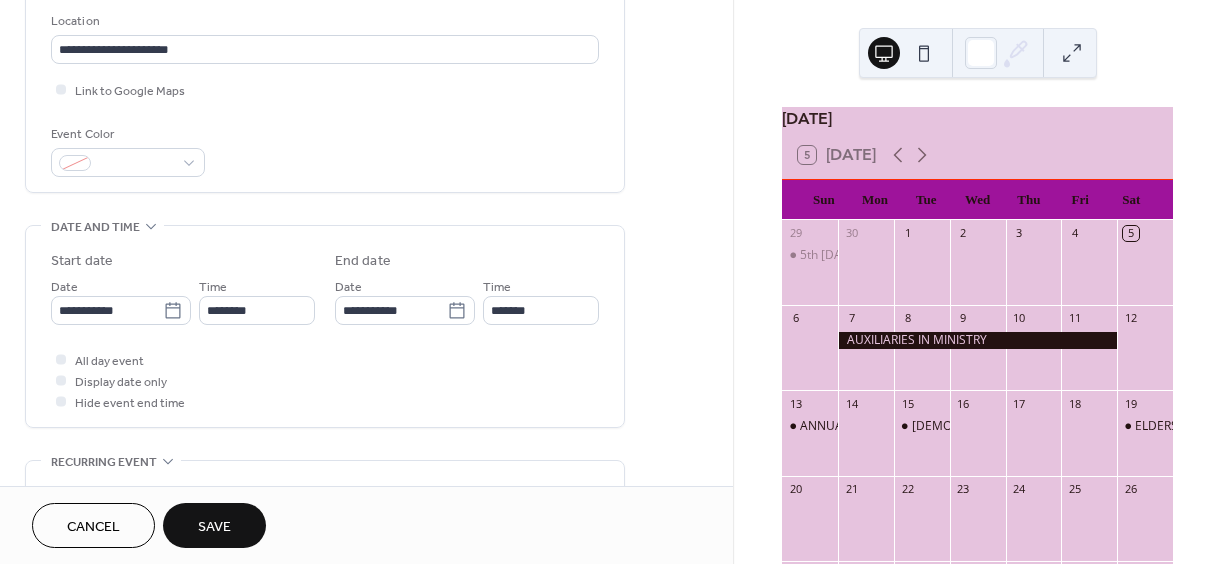 click on "Save" at bounding box center (214, 527) 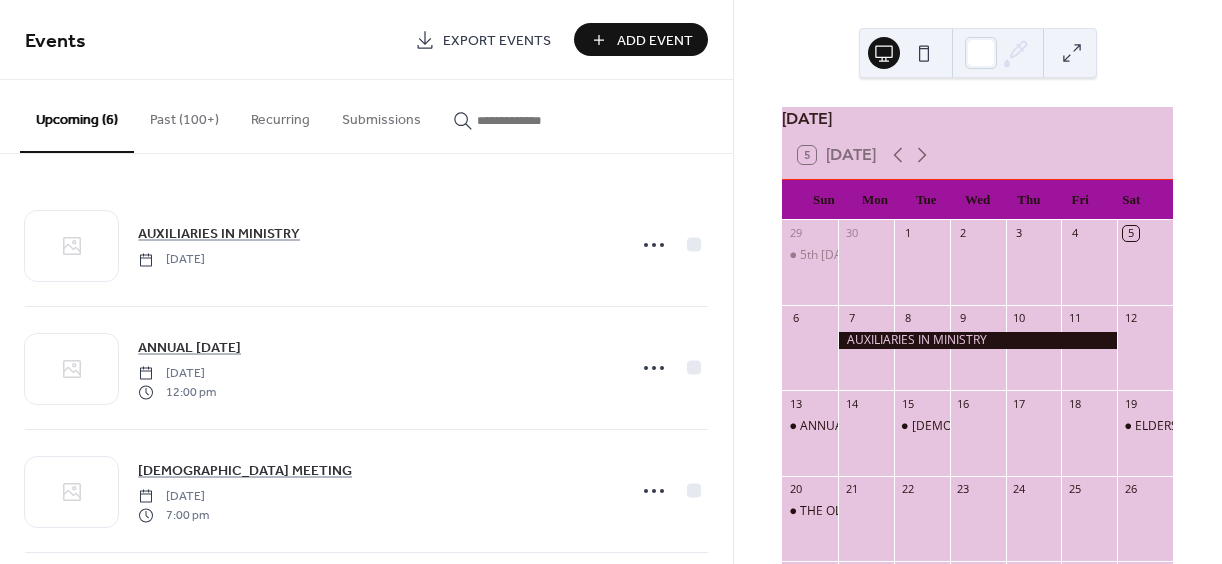 click on "Add Event" at bounding box center (655, 41) 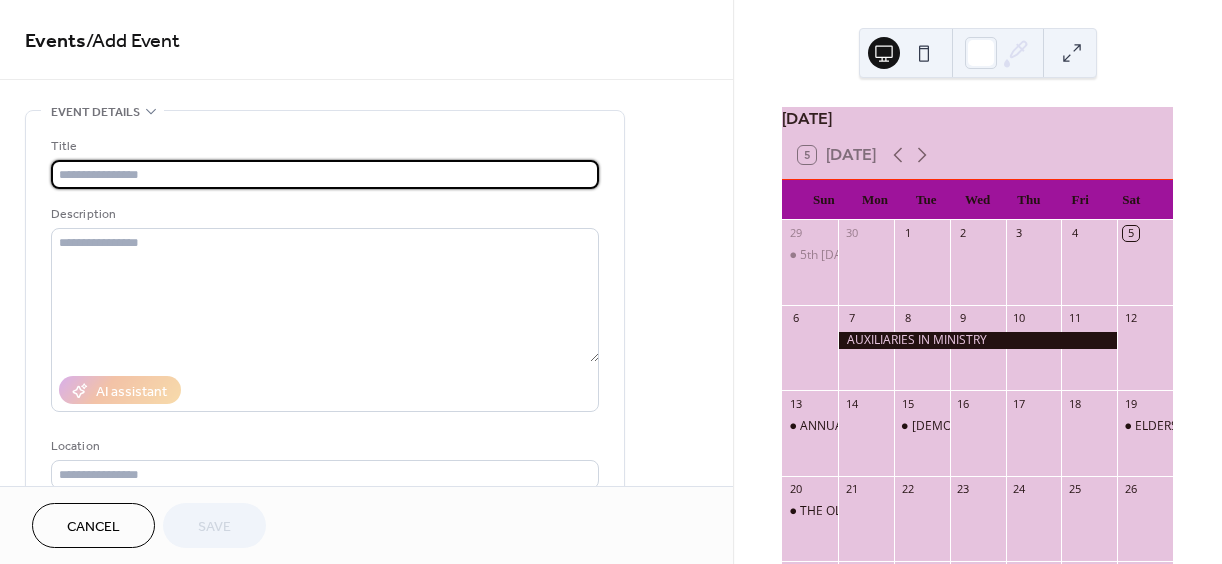 click at bounding box center [325, 174] 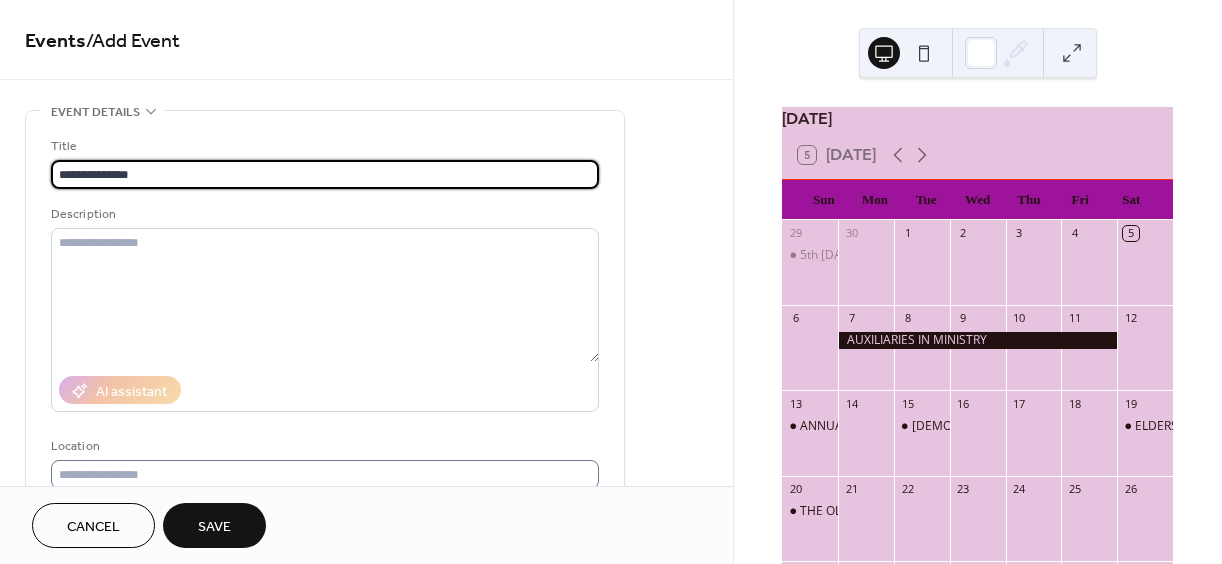 type on "**********" 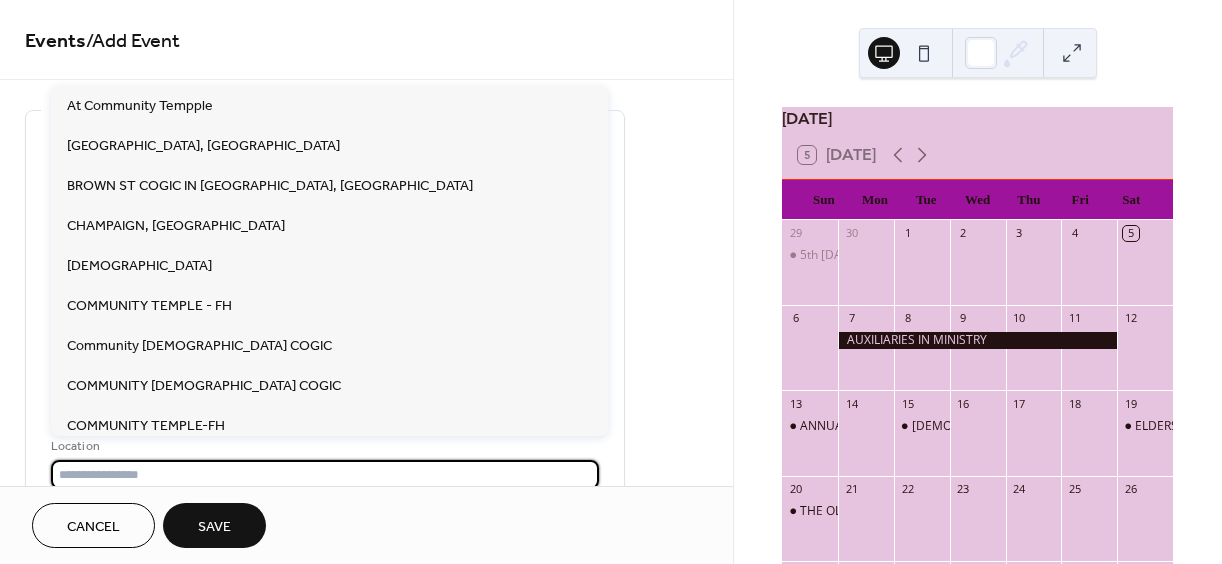 click at bounding box center [325, 474] 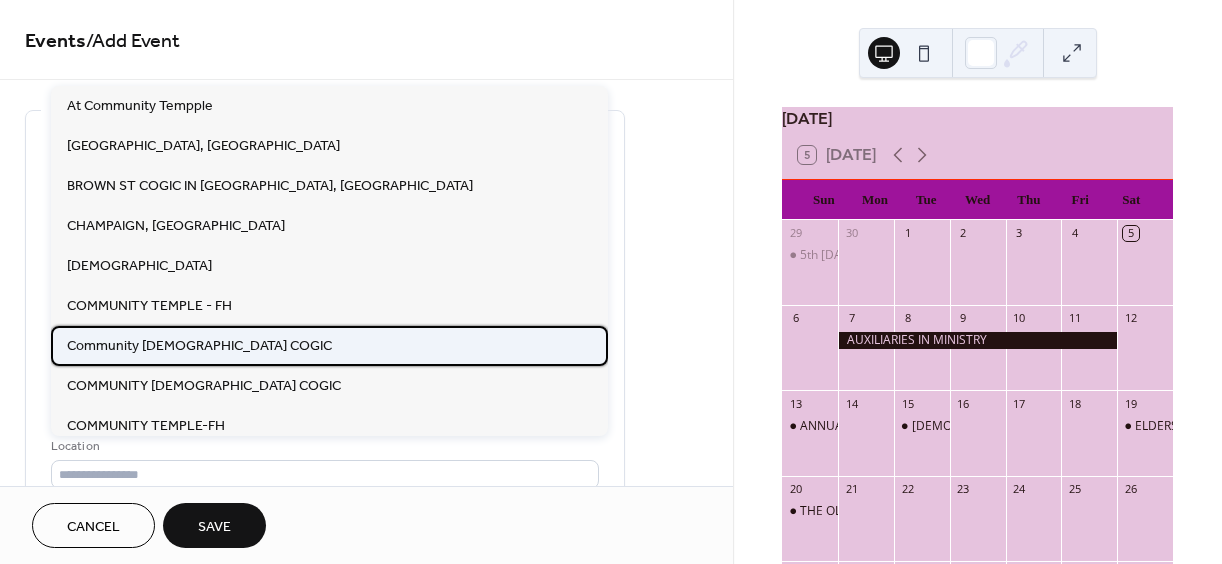 click on "Community Temple COGIC" at bounding box center (199, 346) 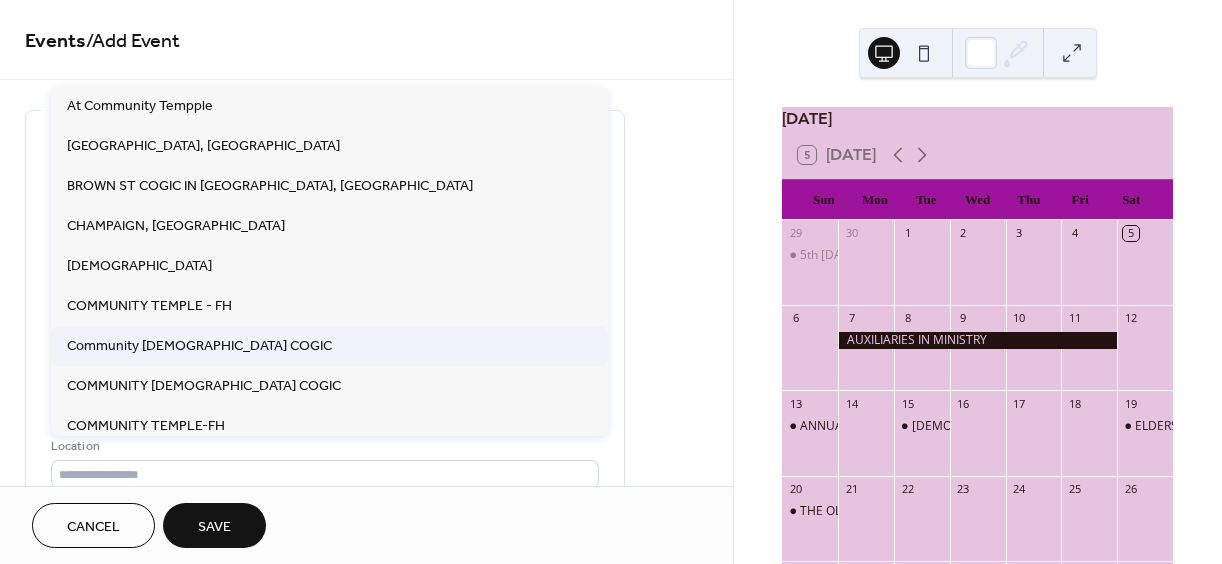 type on "**********" 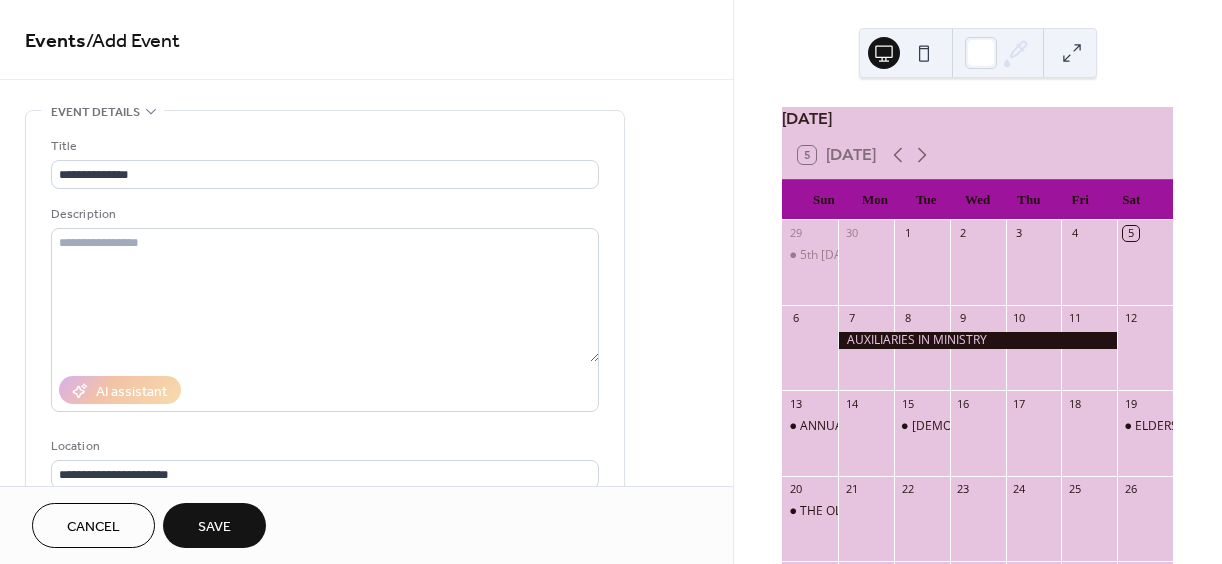 scroll, scrollTop: 425, scrollLeft: 0, axis: vertical 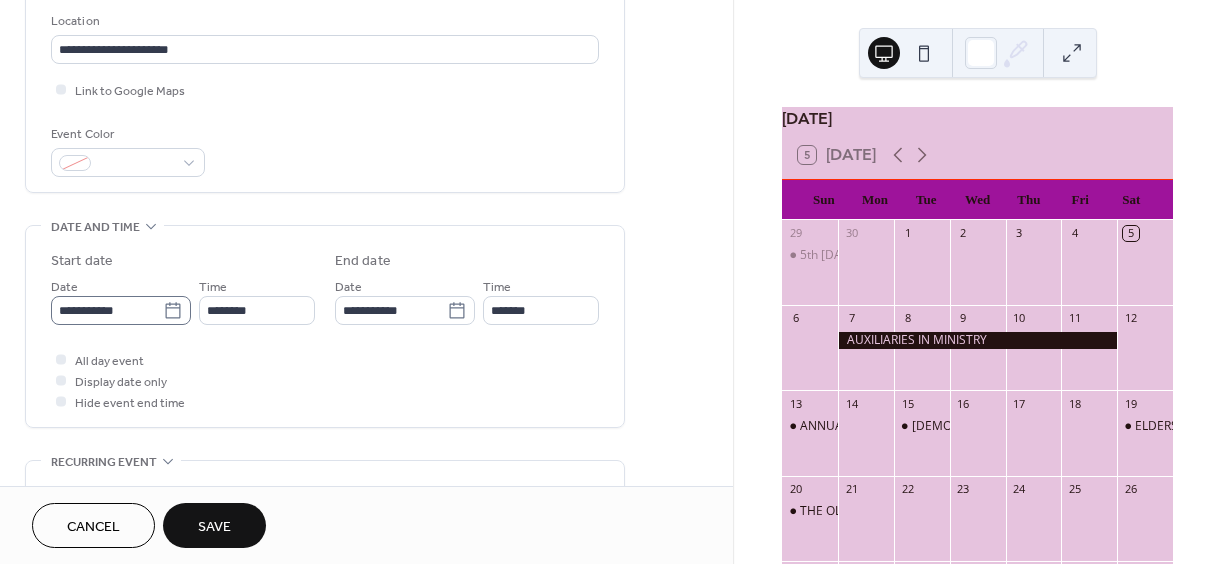 click 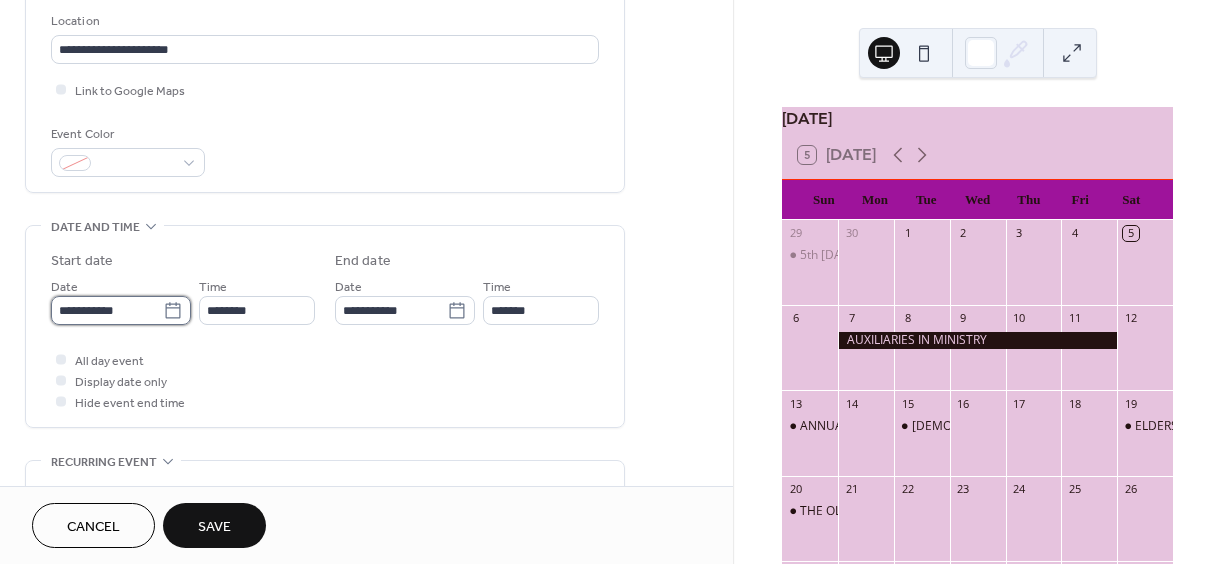 click on "**********" at bounding box center (107, 310) 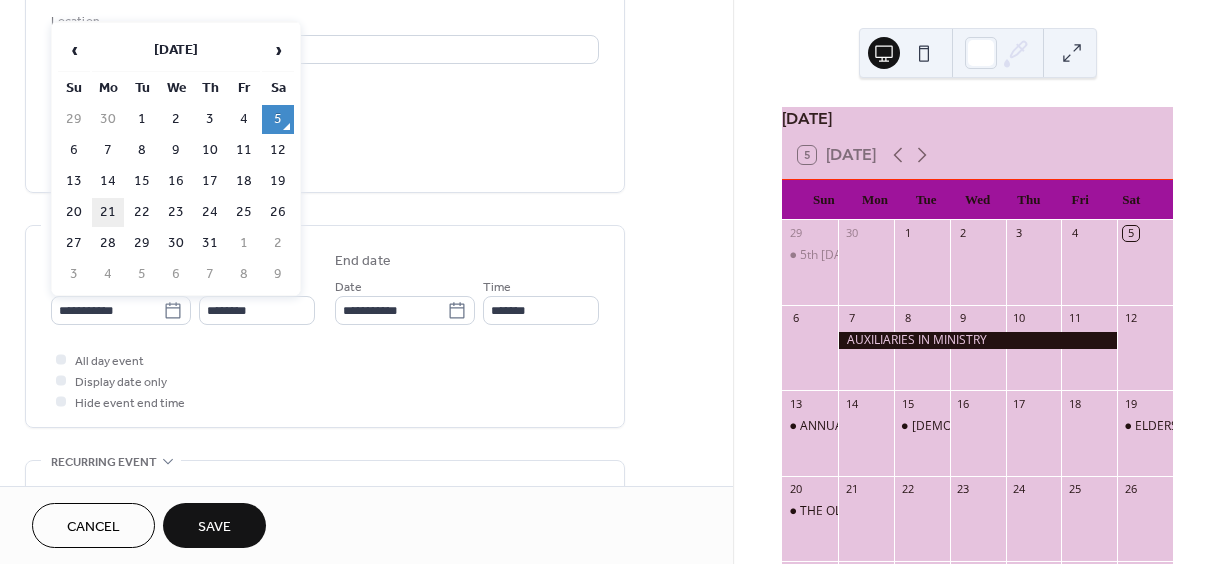 click on "21" at bounding box center (108, 212) 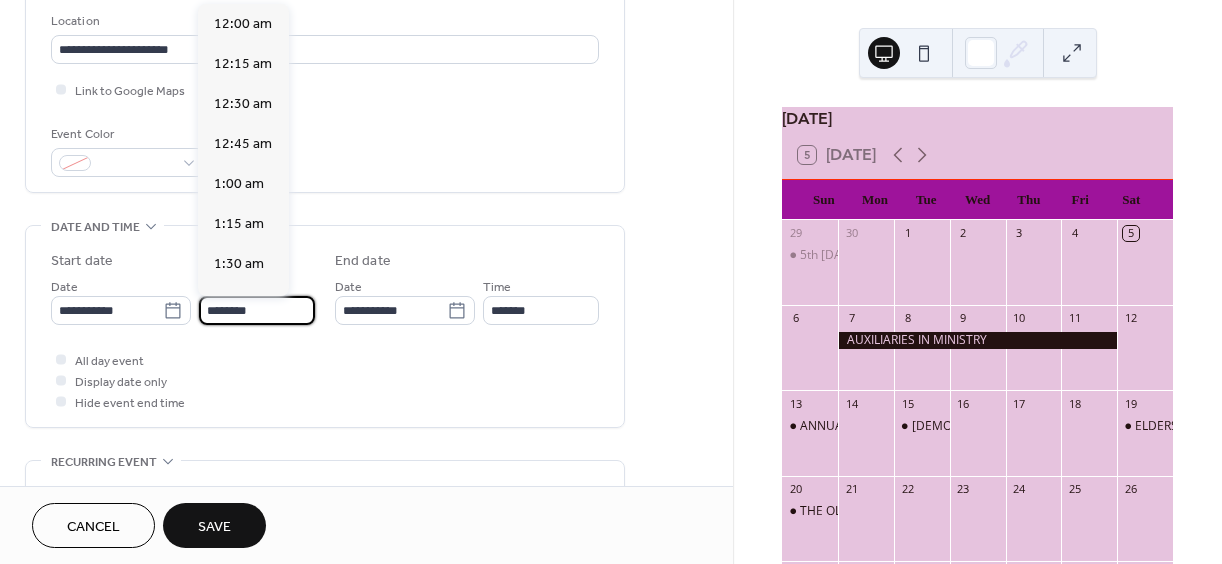 click on "********" at bounding box center (257, 310) 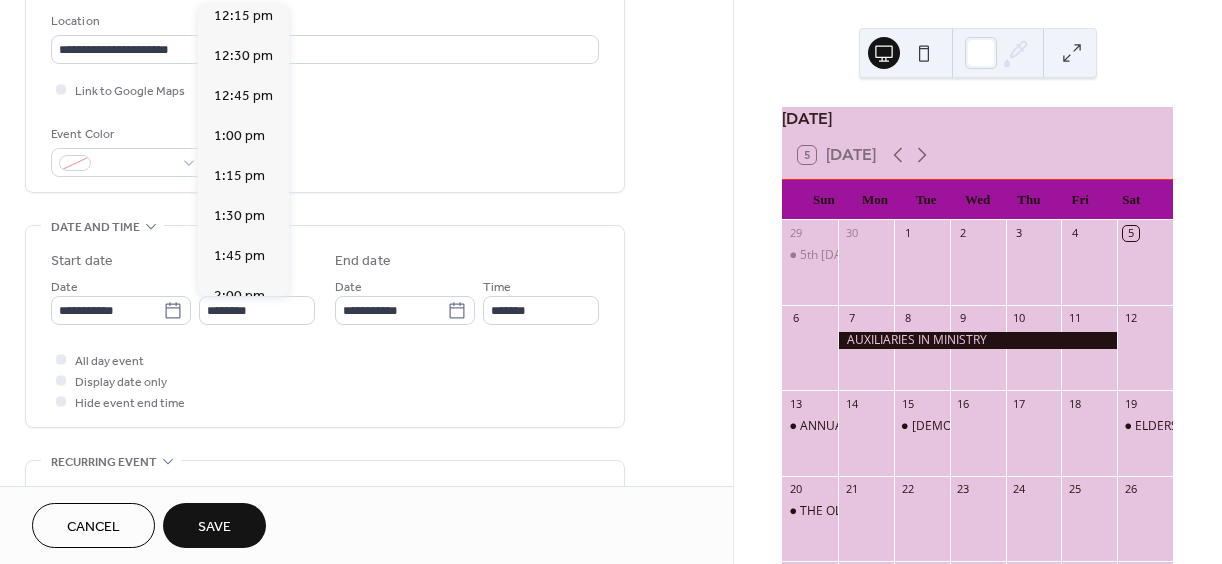 scroll, scrollTop: 2224, scrollLeft: 0, axis: vertical 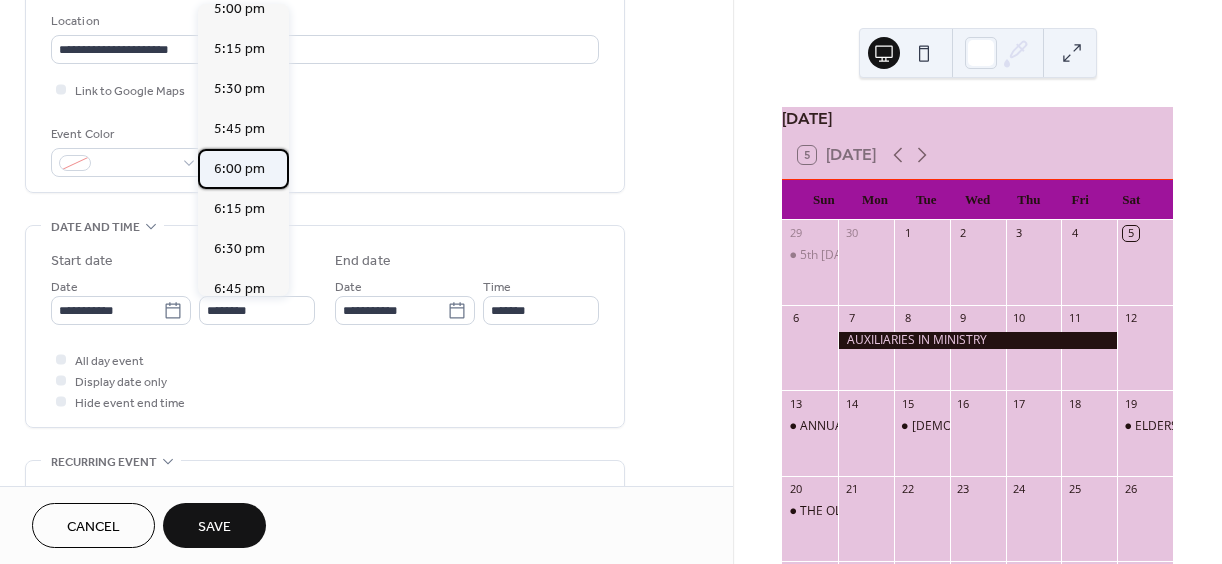 click on "6:00 pm" at bounding box center [239, 169] 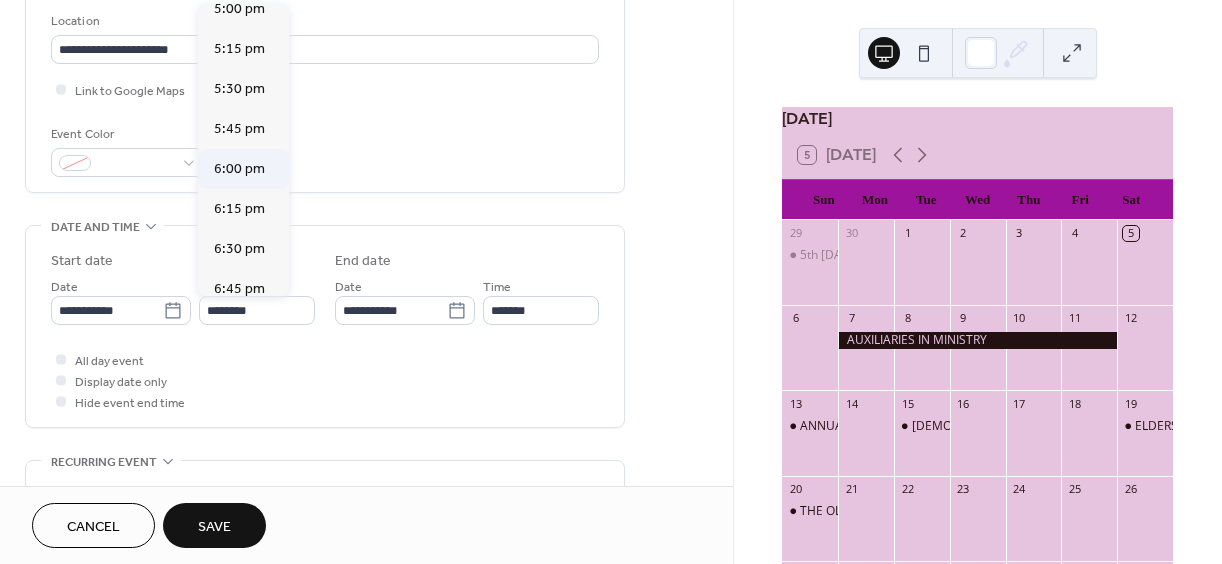 type on "*******" 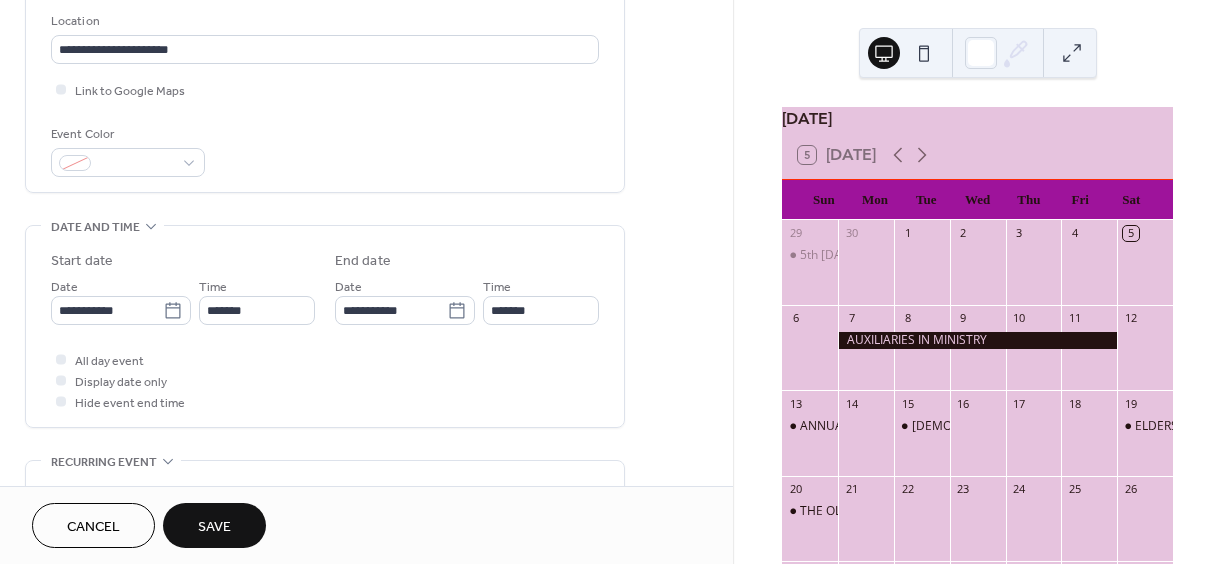 click on "Save" at bounding box center [214, 527] 